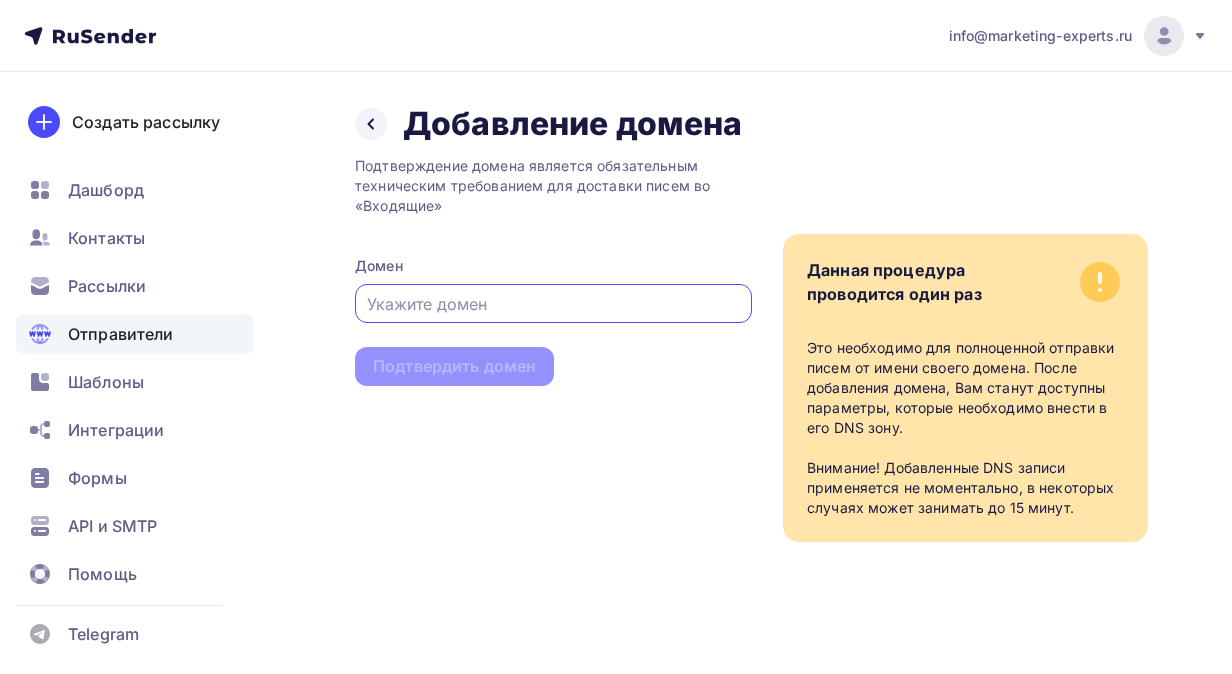 scroll, scrollTop: 0, scrollLeft: 0, axis: both 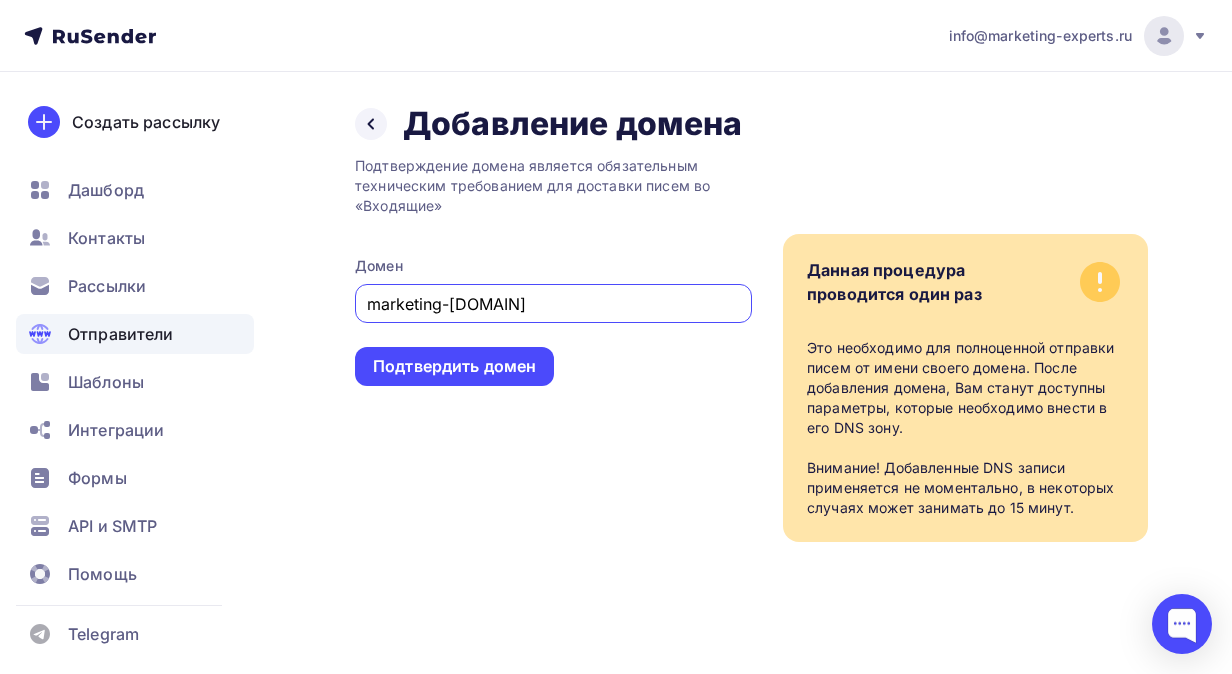 type on "marketing-[DOMAIN]" 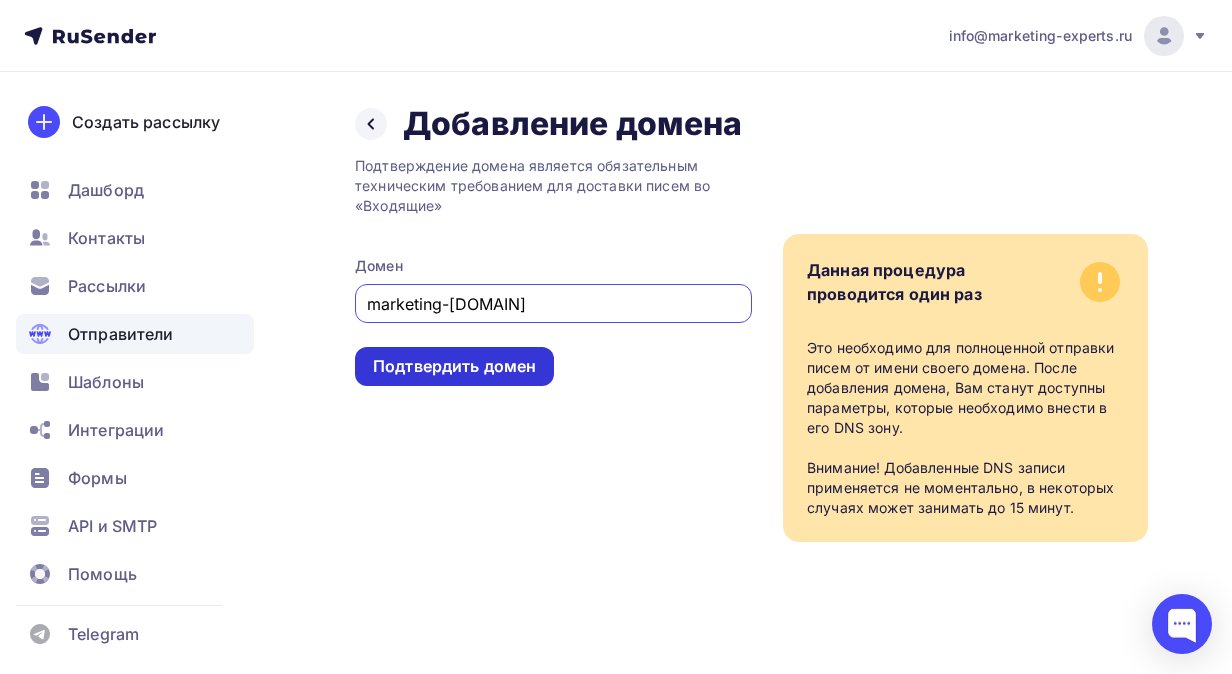 click on "Подтвердить домен" at bounding box center [454, 366] 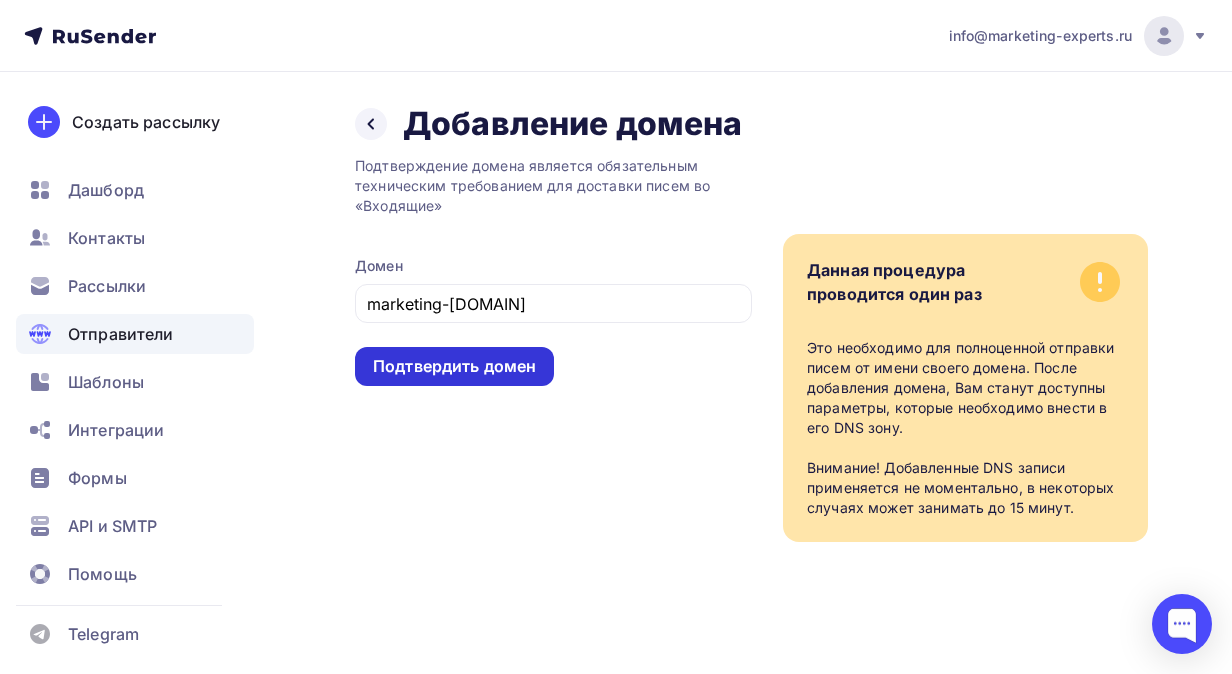 click on "Подтвердить домен" at bounding box center [454, 366] 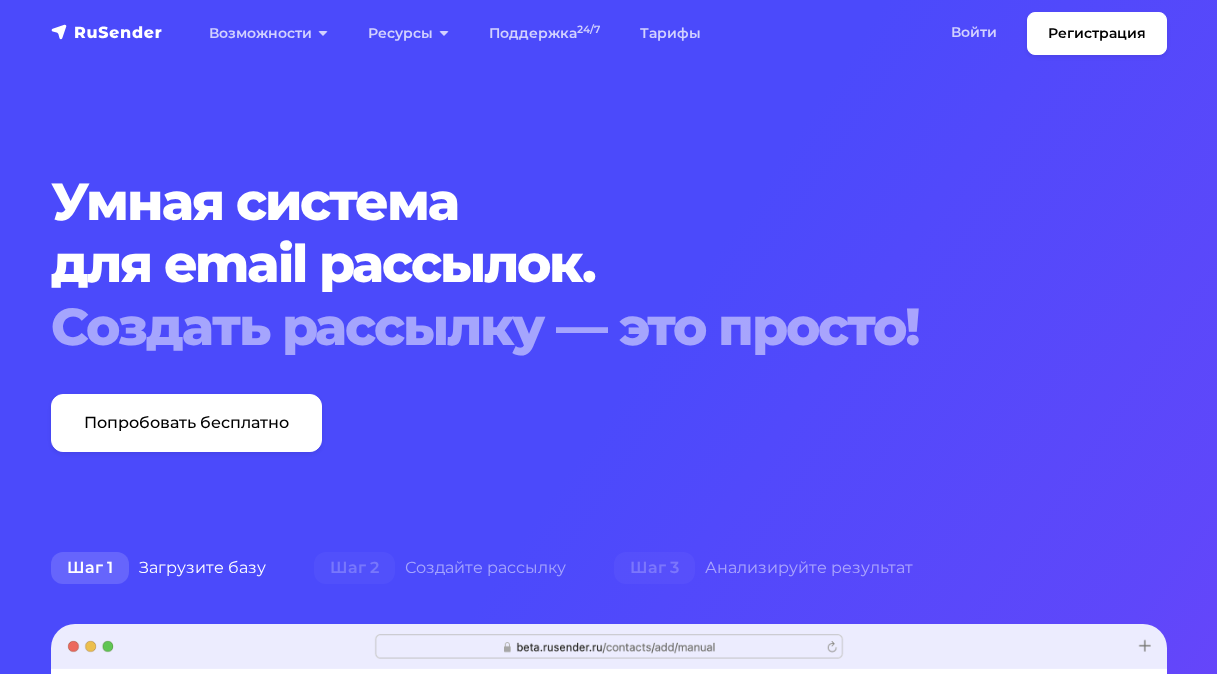scroll, scrollTop: 0, scrollLeft: 0, axis: both 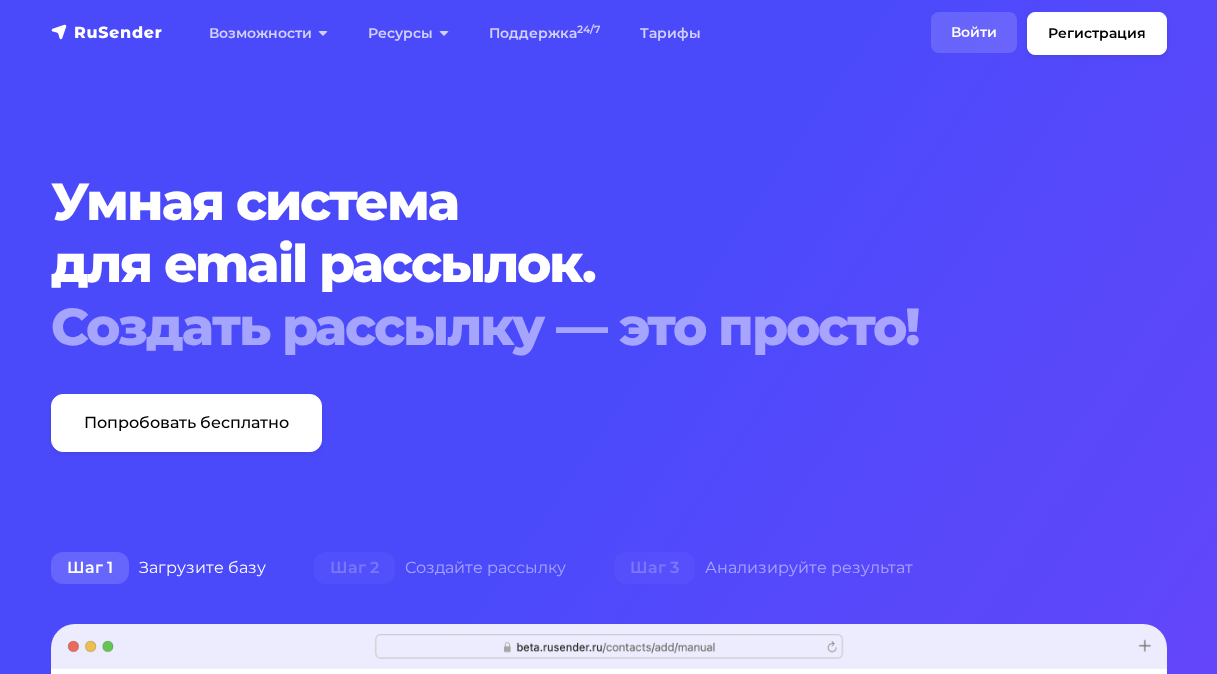 click on "Войти" at bounding box center [974, 32] 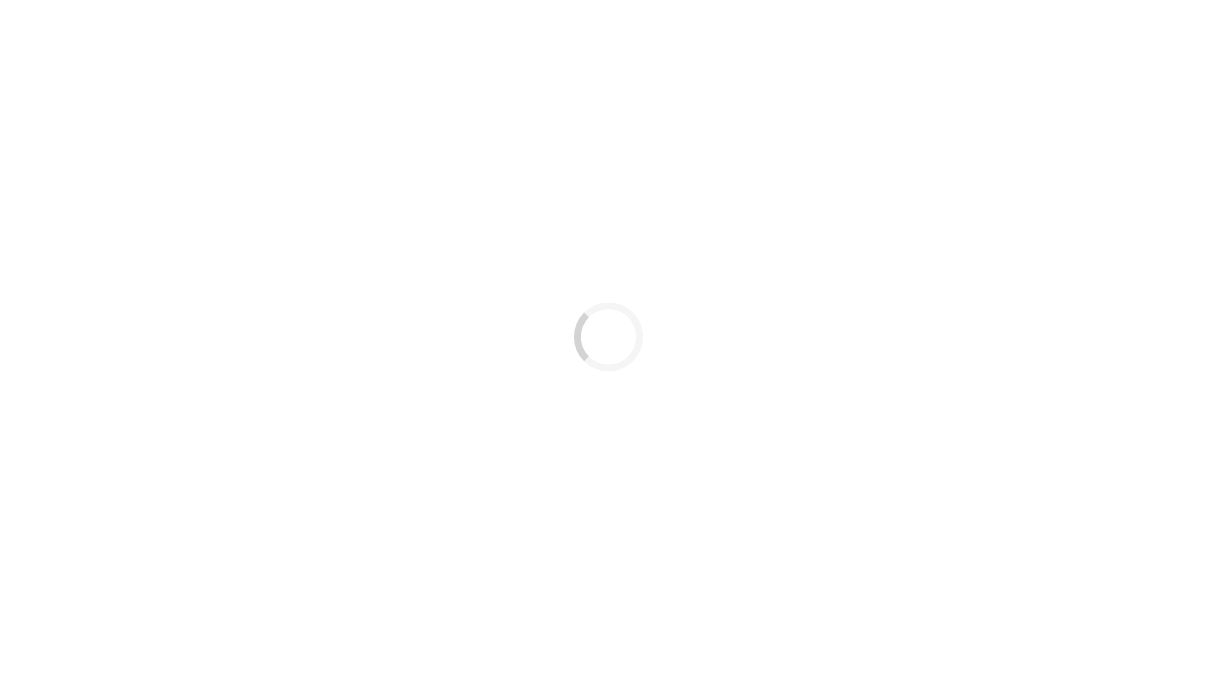 scroll, scrollTop: 0, scrollLeft: 0, axis: both 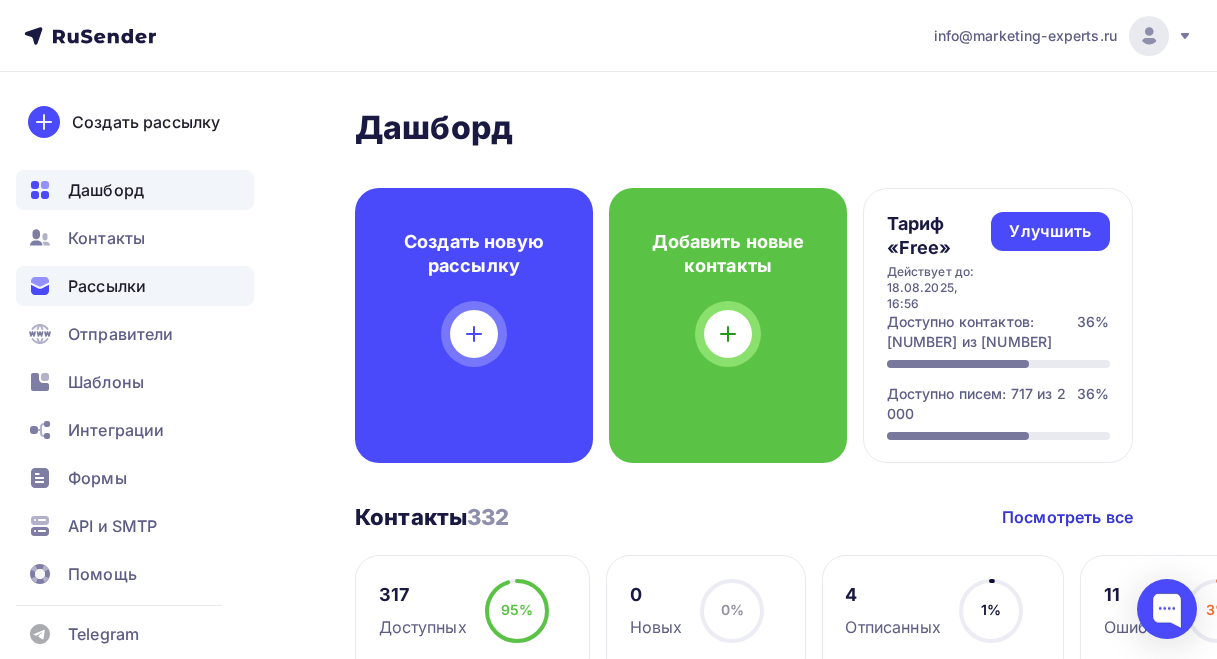 click on "Рассылки" at bounding box center [107, 286] 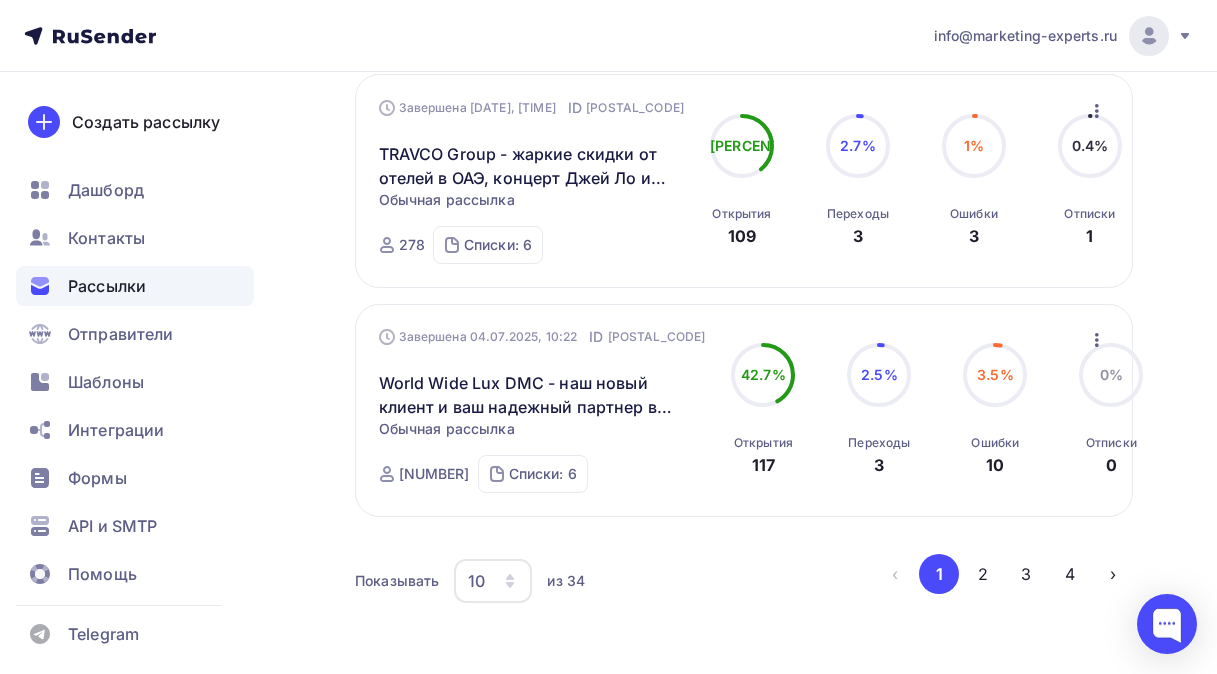 scroll, scrollTop: 2100, scrollLeft: 0, axis: vertical 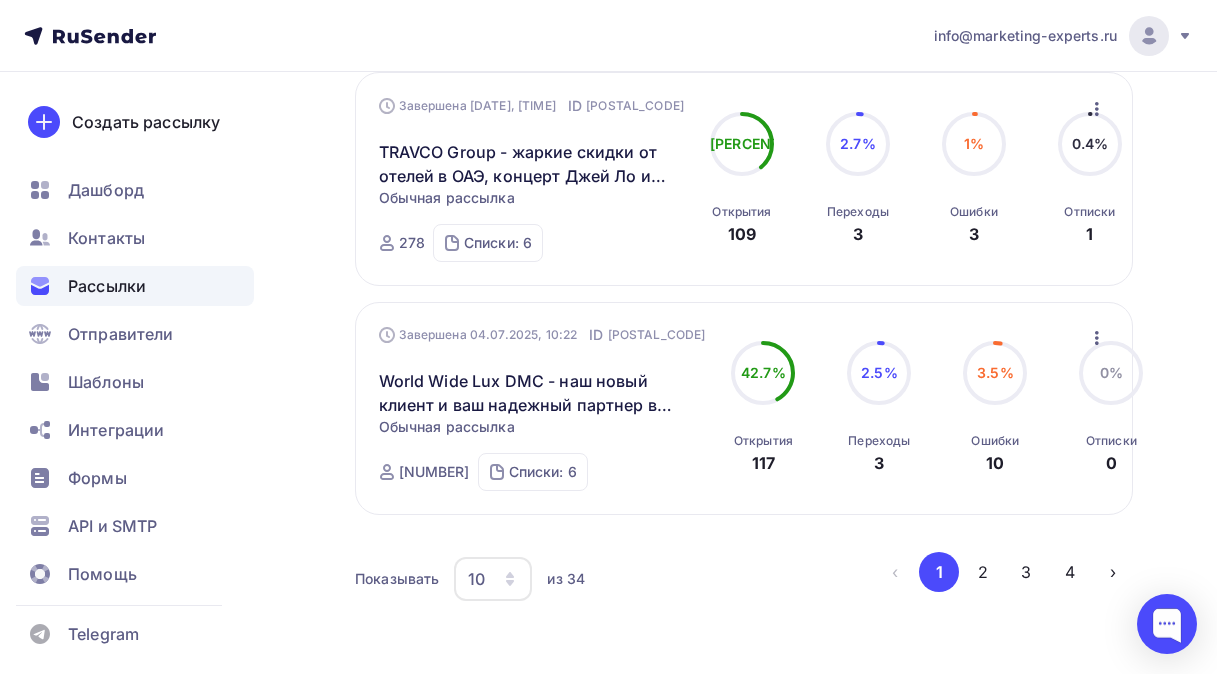 click 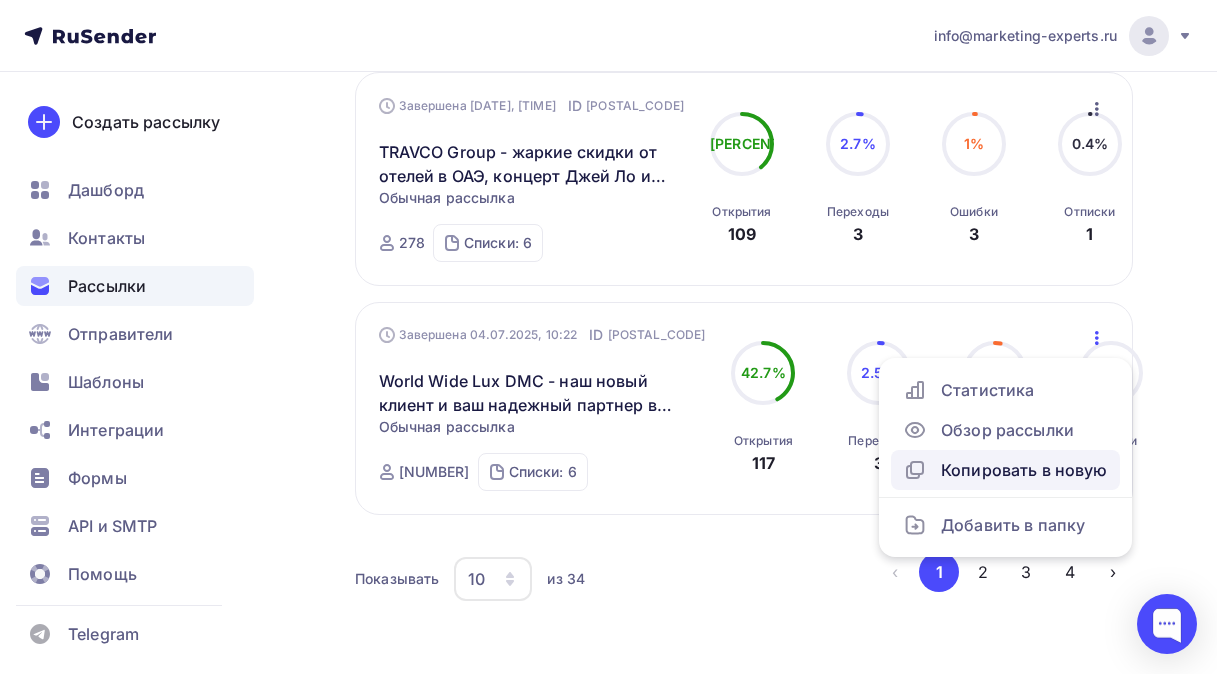 click on "Копировать в новую" at bounding box center [1005, 470] 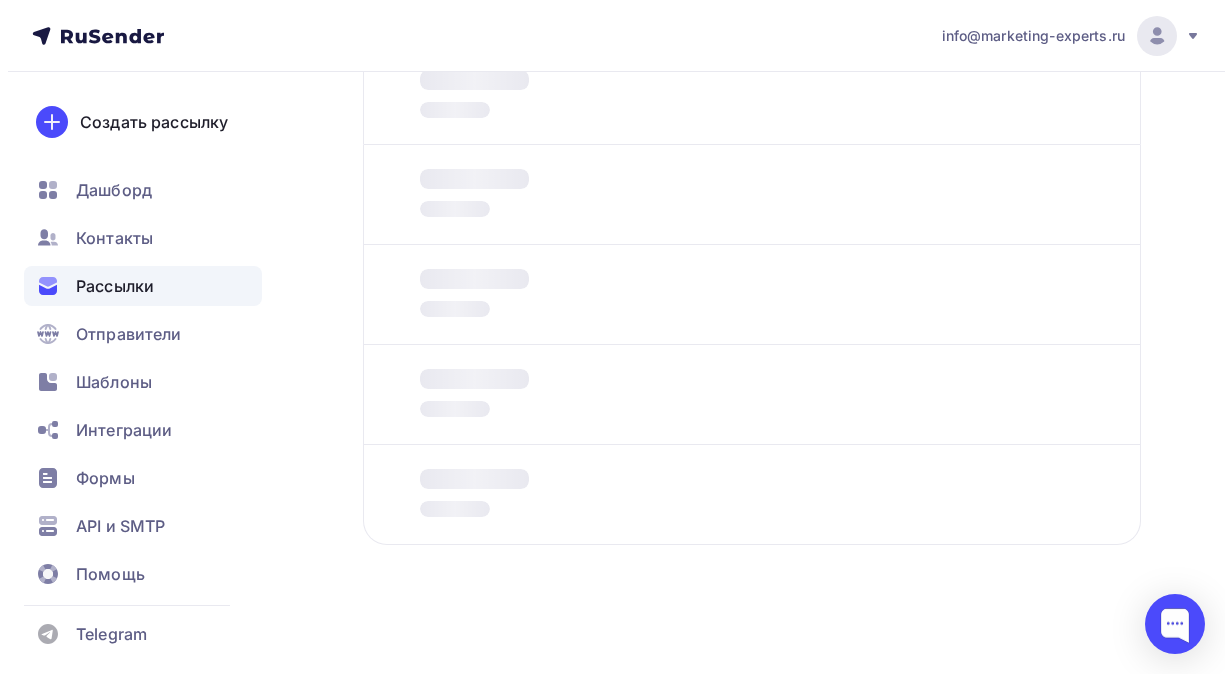 scroll, scrollTop: 0, scrollLeft: 0, axis: both 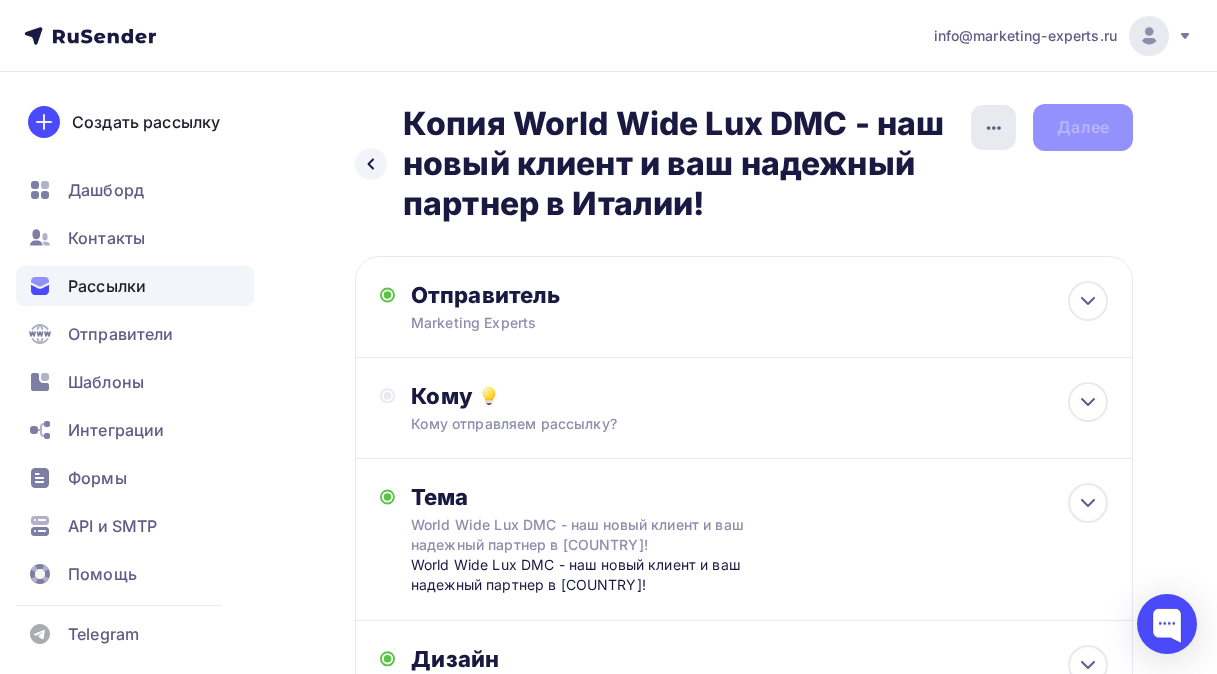 click 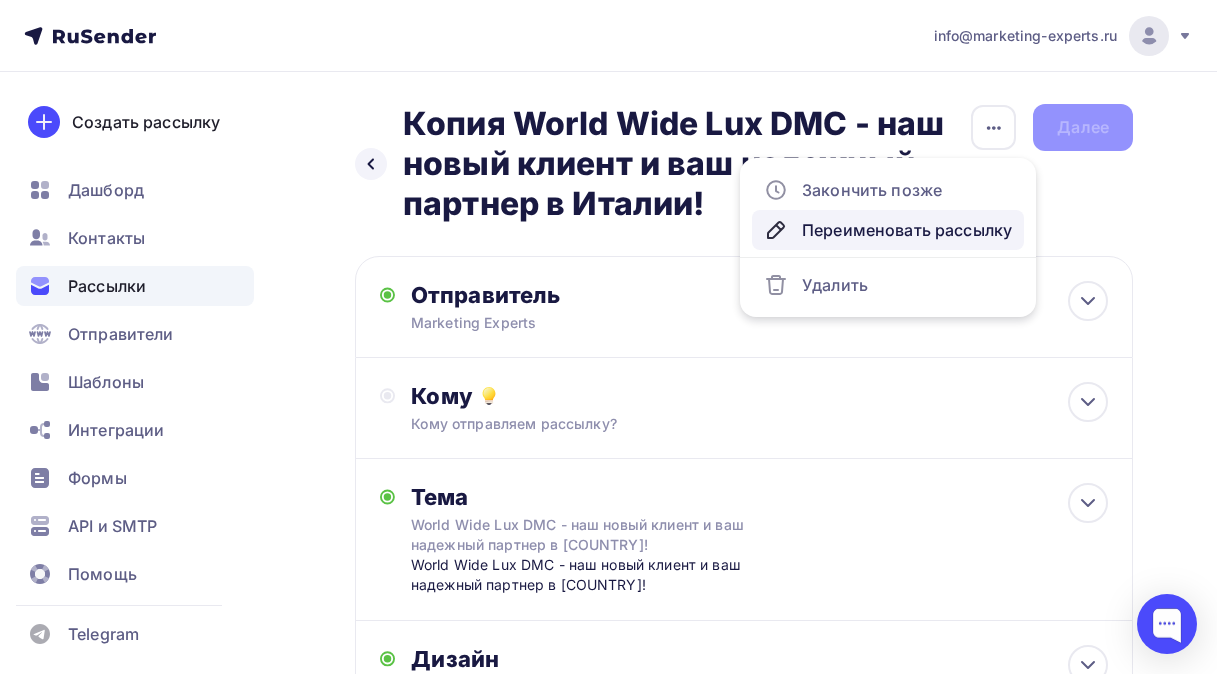 click on "Переименовать рассылку" at bounding box center (888, 230) 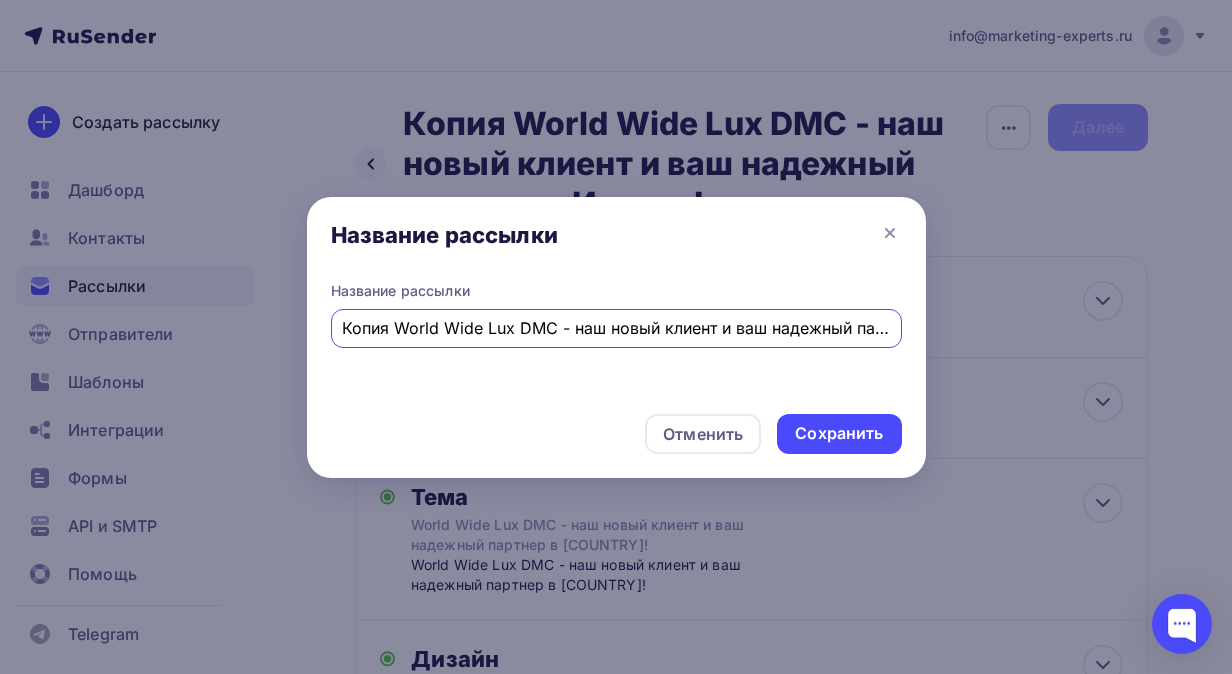 scroll, scrollTop: 0, scrollLeft: 109, axis: horizontal 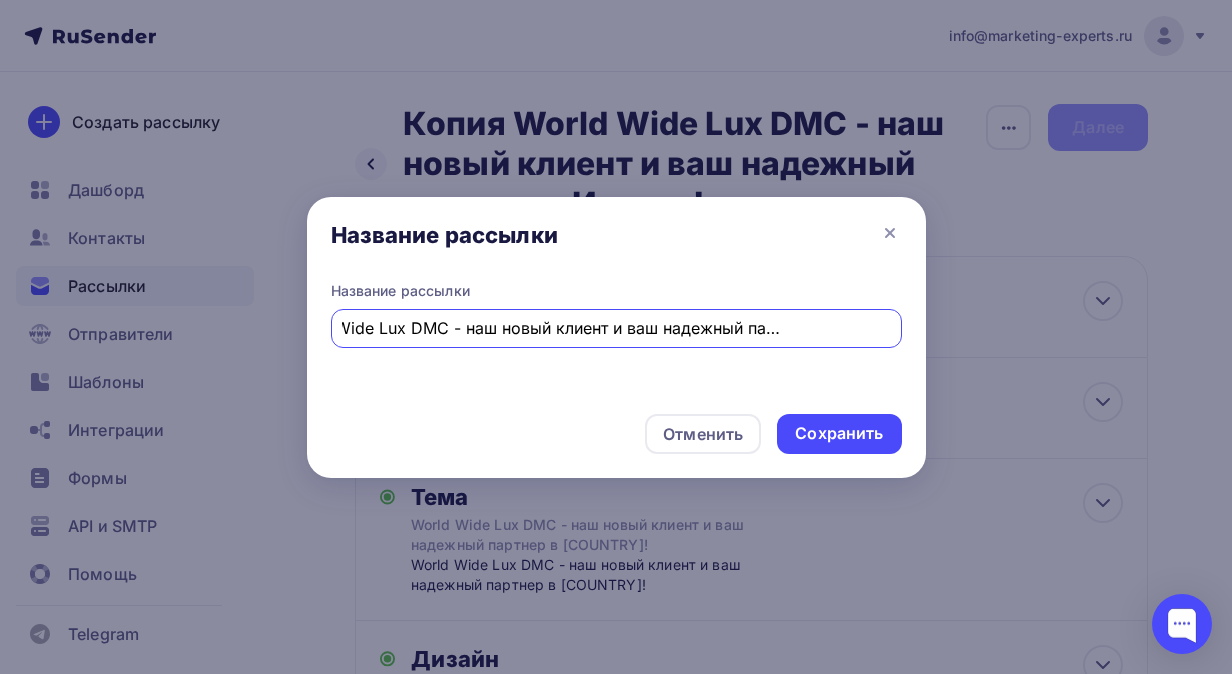click on "Копия World Wide Lux DMC - наш новый клиент и ваш надежный партнер в Италии!" at bounding box center [616, 328] 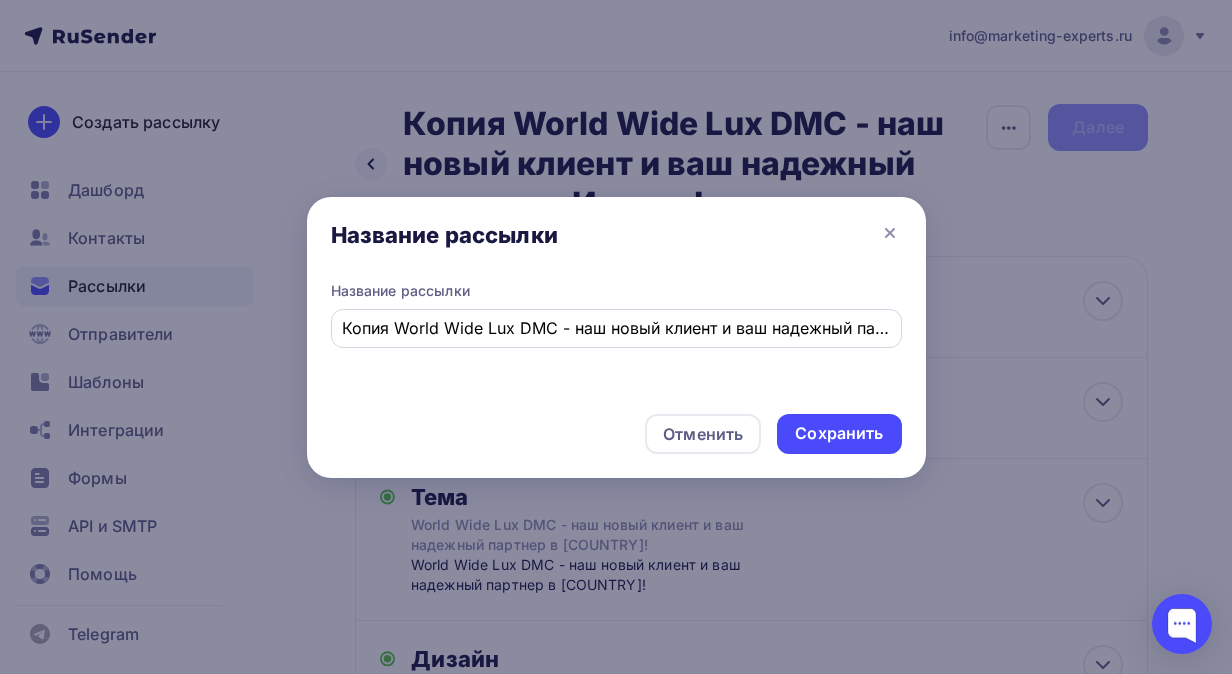 drag, startPoint x: 895, startPoint y: 335, endPoint x: 545, endPoint y: 326, distance: 350.1157 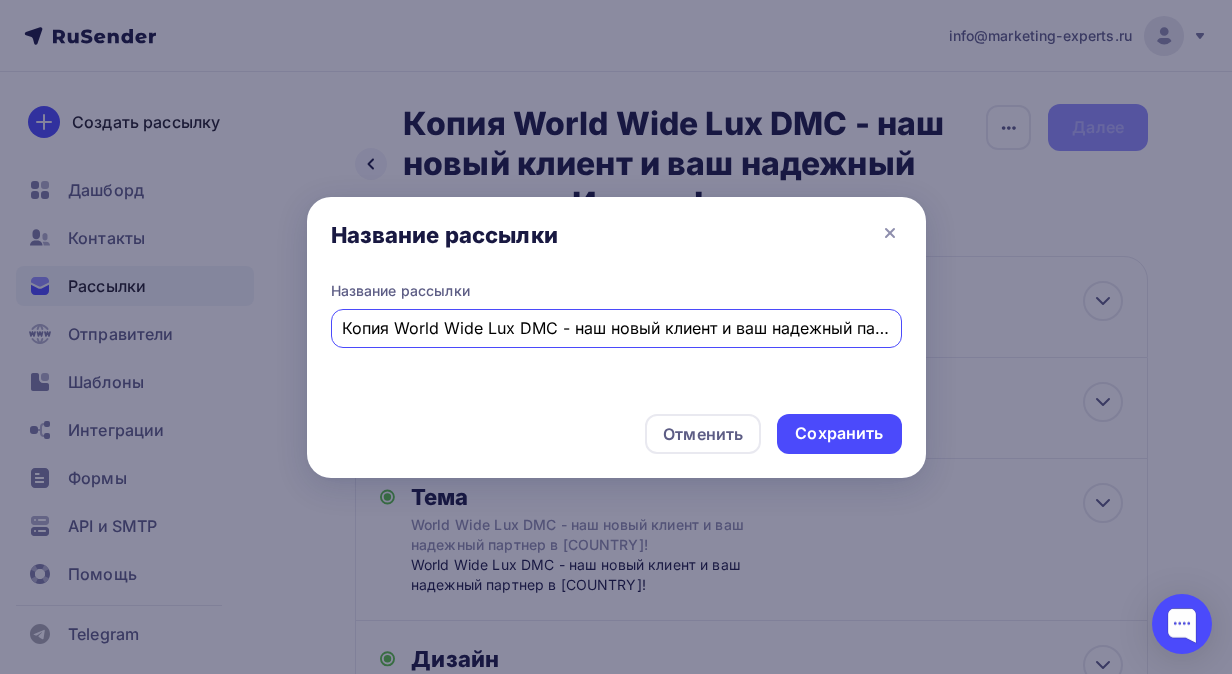 click on "Копия World Wide Lux DMC - наш новый клиент и ваш надежный партнер в Италии!" at bounding box center (616, 328) 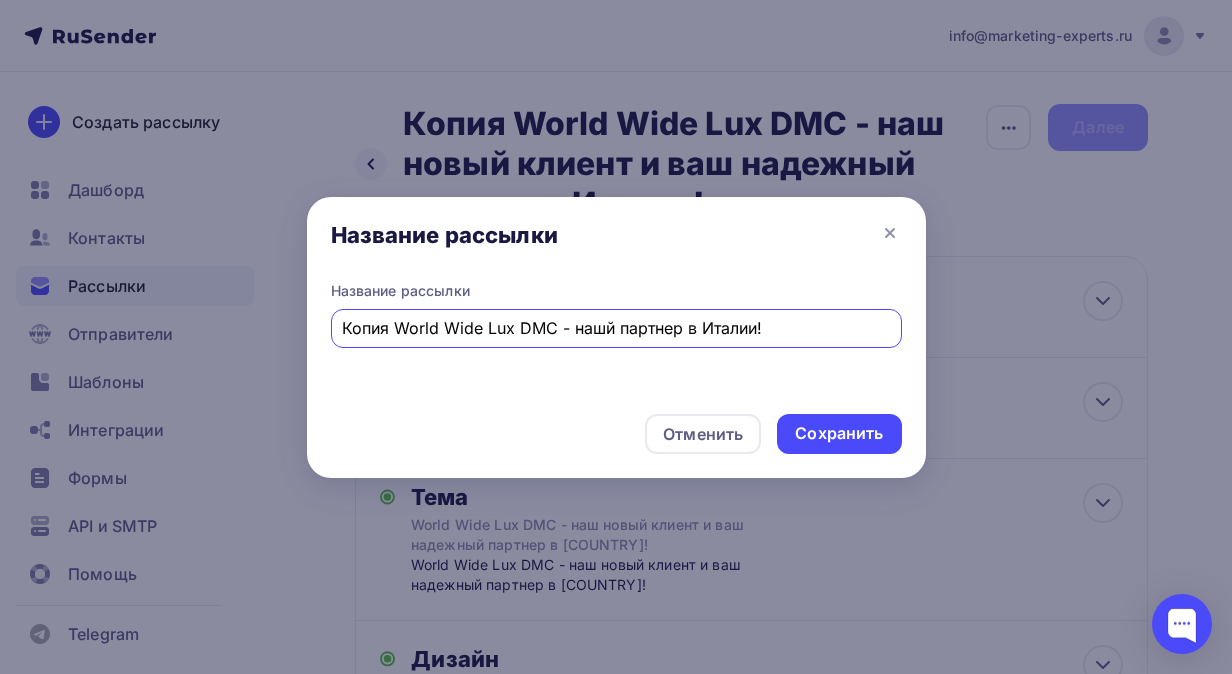click on "Копия World Wide Lux DMC - нашй партнер в Италии!" at bounding box center [616, 328] 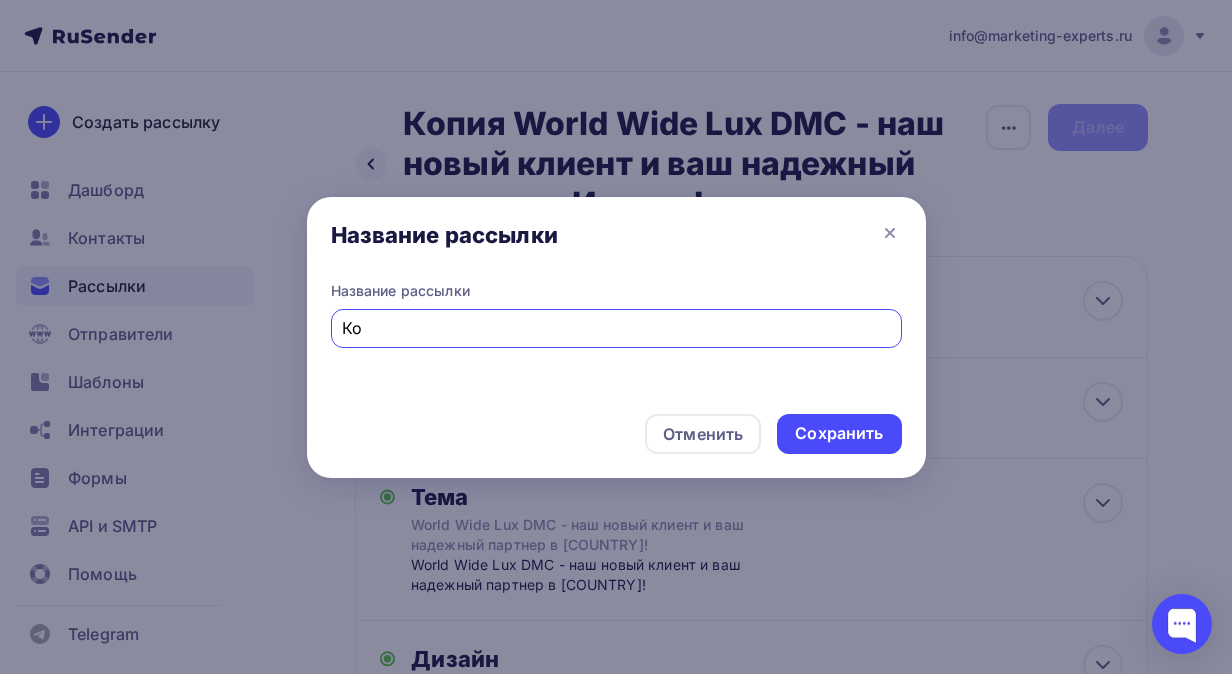 type on "К" 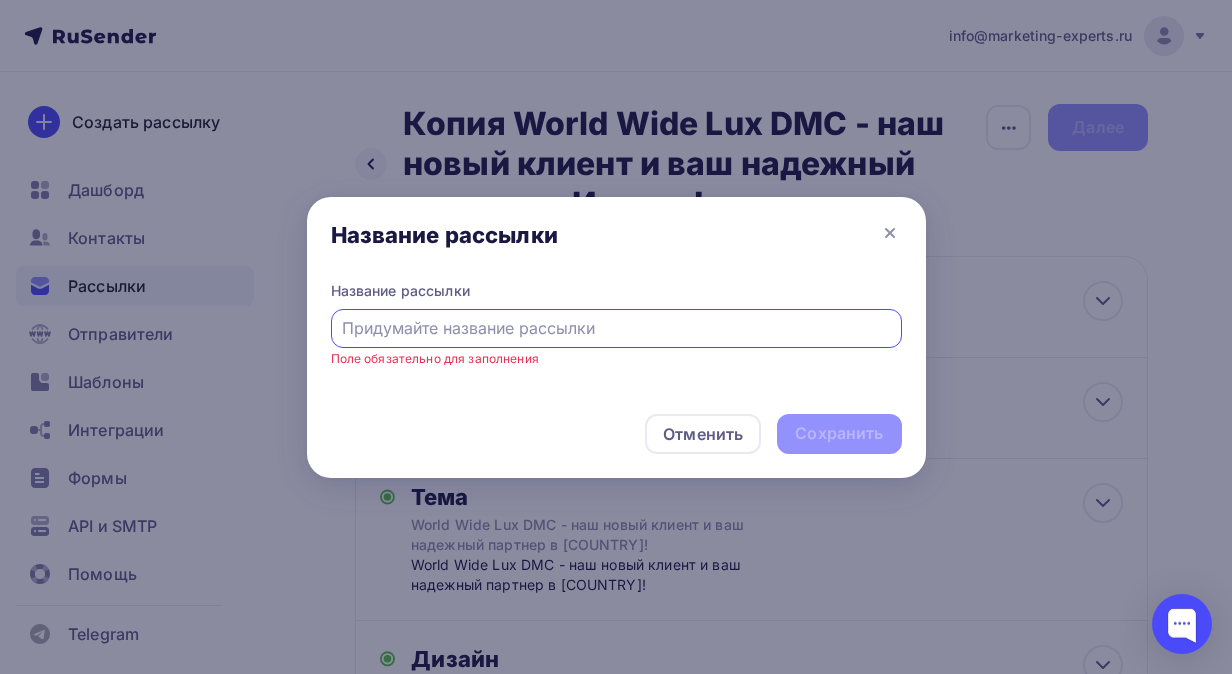 click at bounding box center [616, 328] 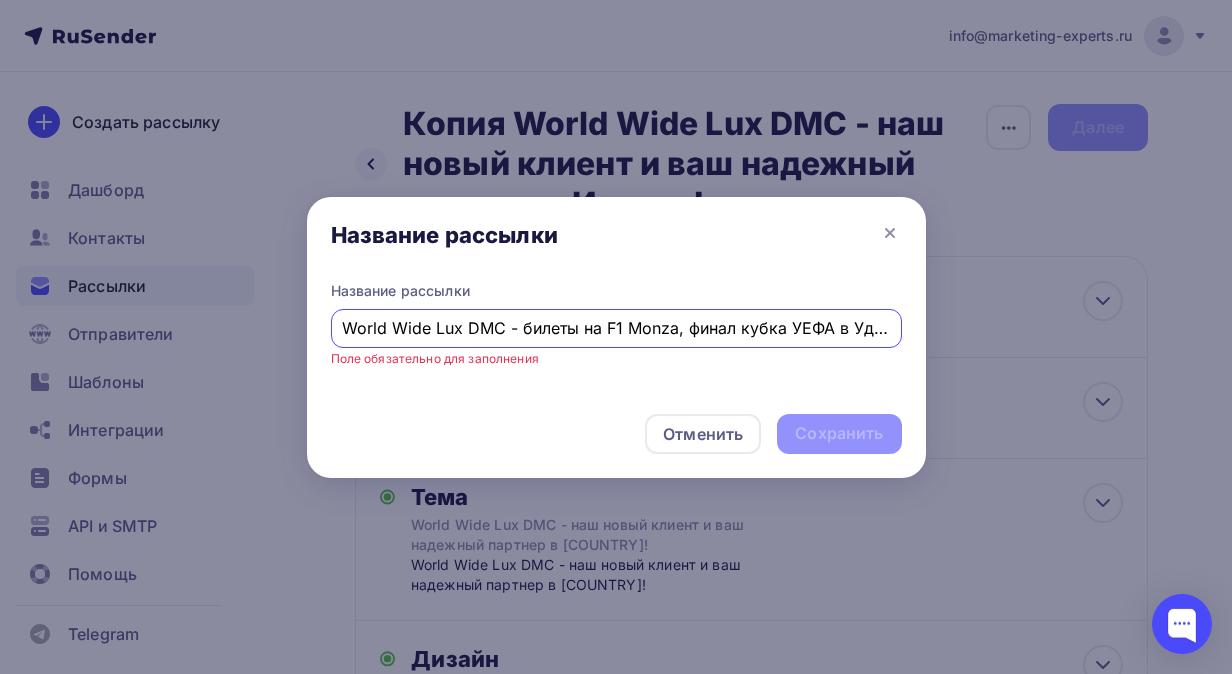 scroll, scrollTop: 0, scrollLeft: 330, axis: horizontal 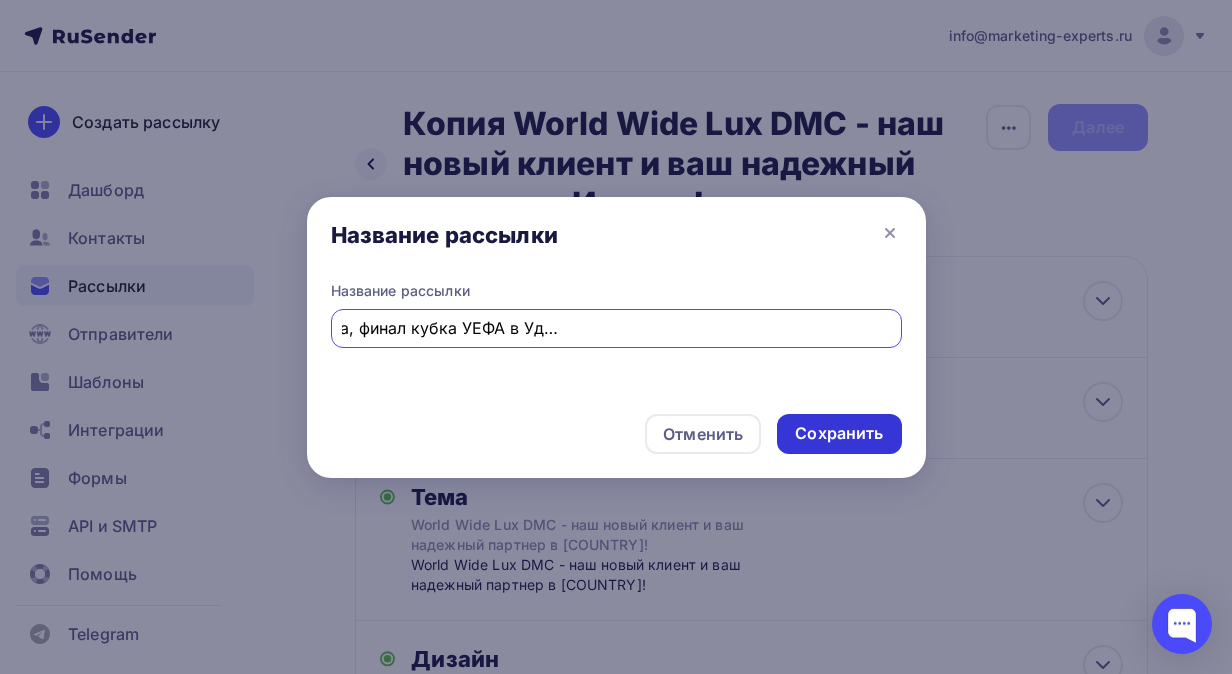 type on "World Wide Lux DMC - билеты на F1 Monza, финал кубка УЕФА в Удине и концерты Lady Gaga и другие события" 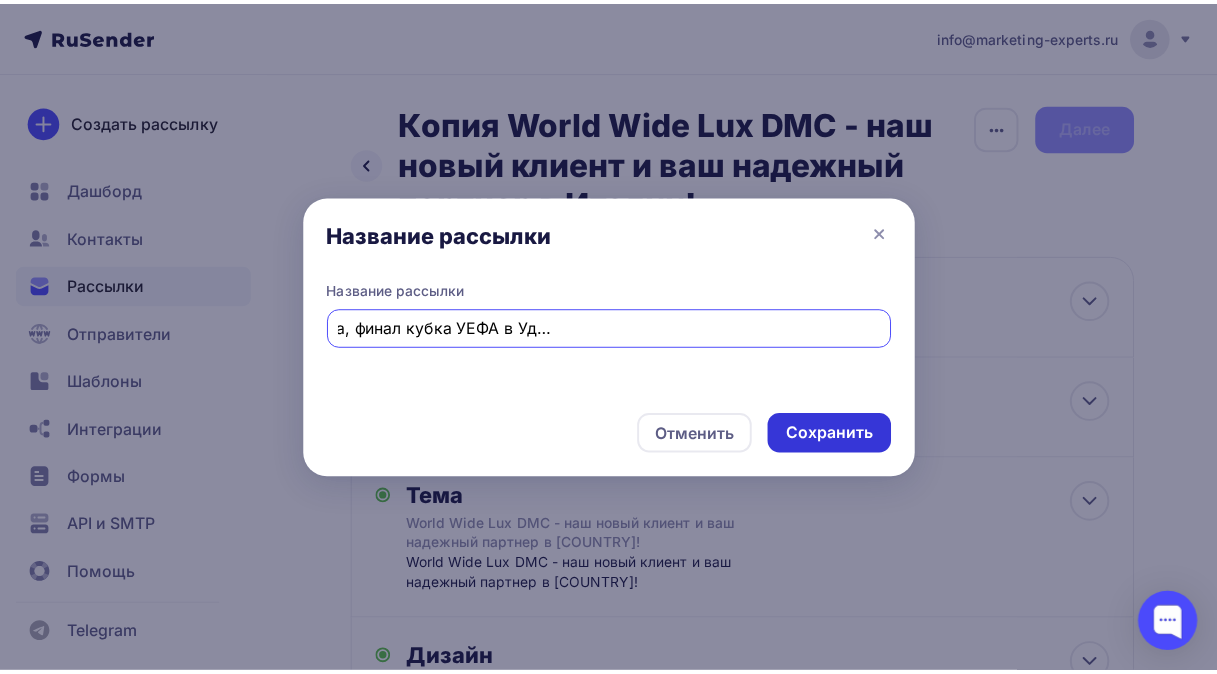 scroll, scrollTop: 0, scrollLeft: 0, axis: both 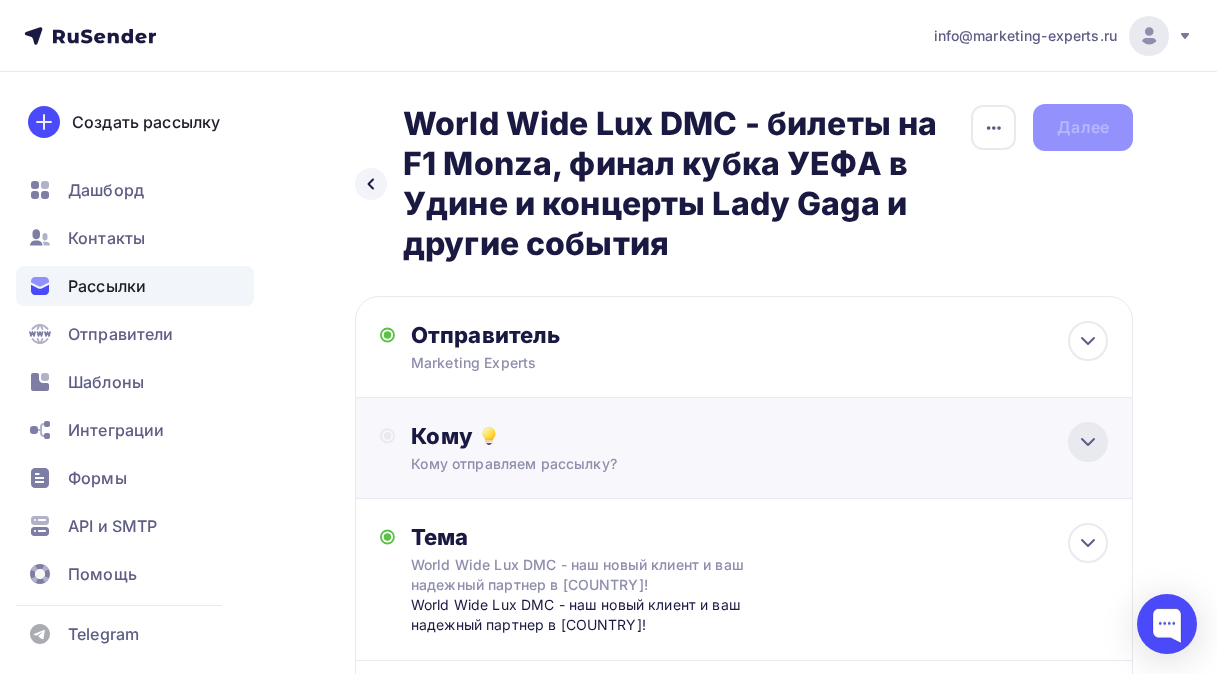 click 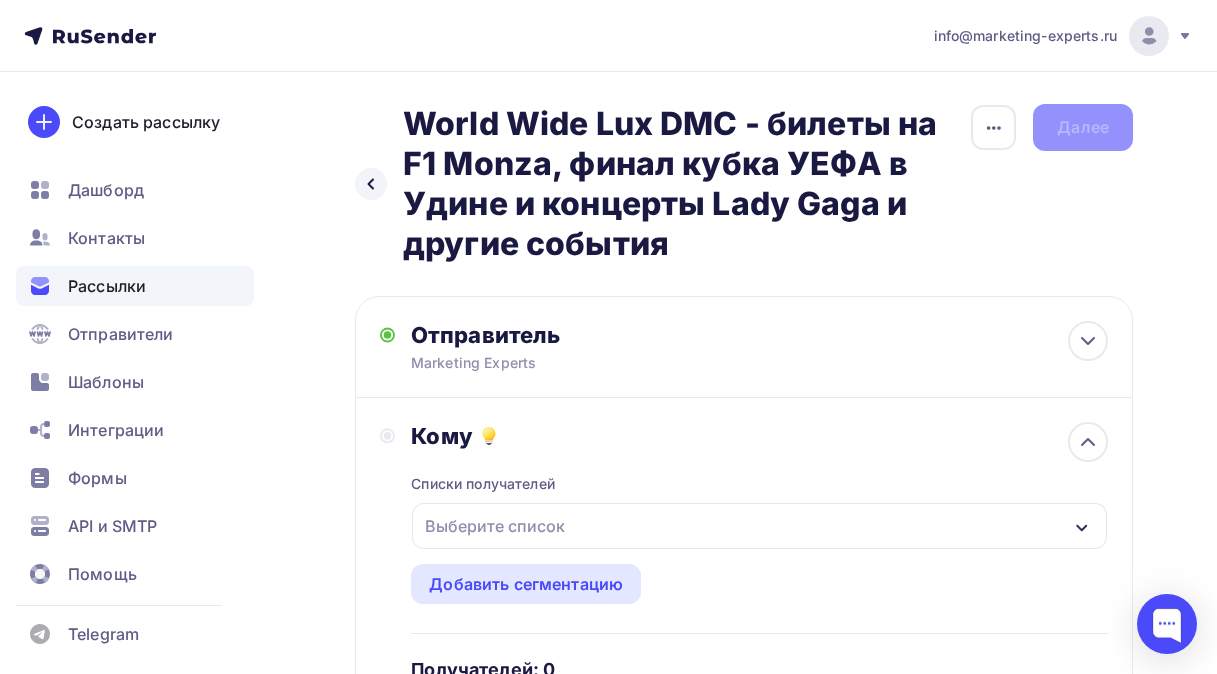 click 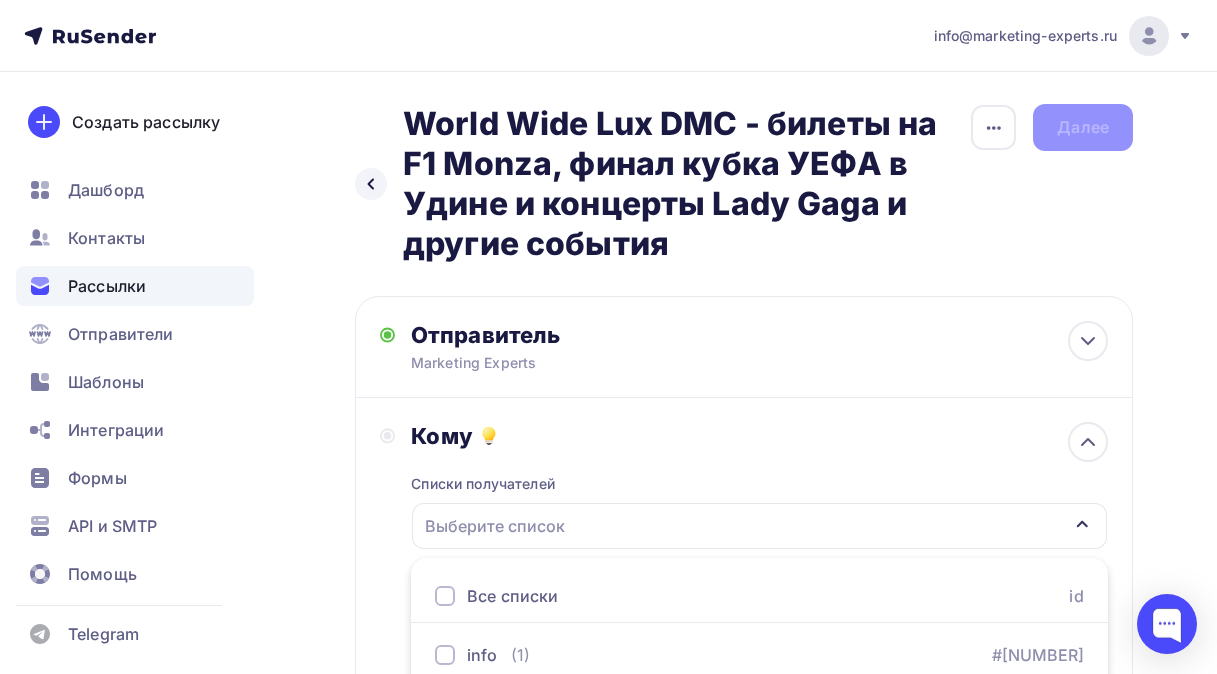 scroll, scrollTop: 367, scrollLeft: 0, axis: vertical 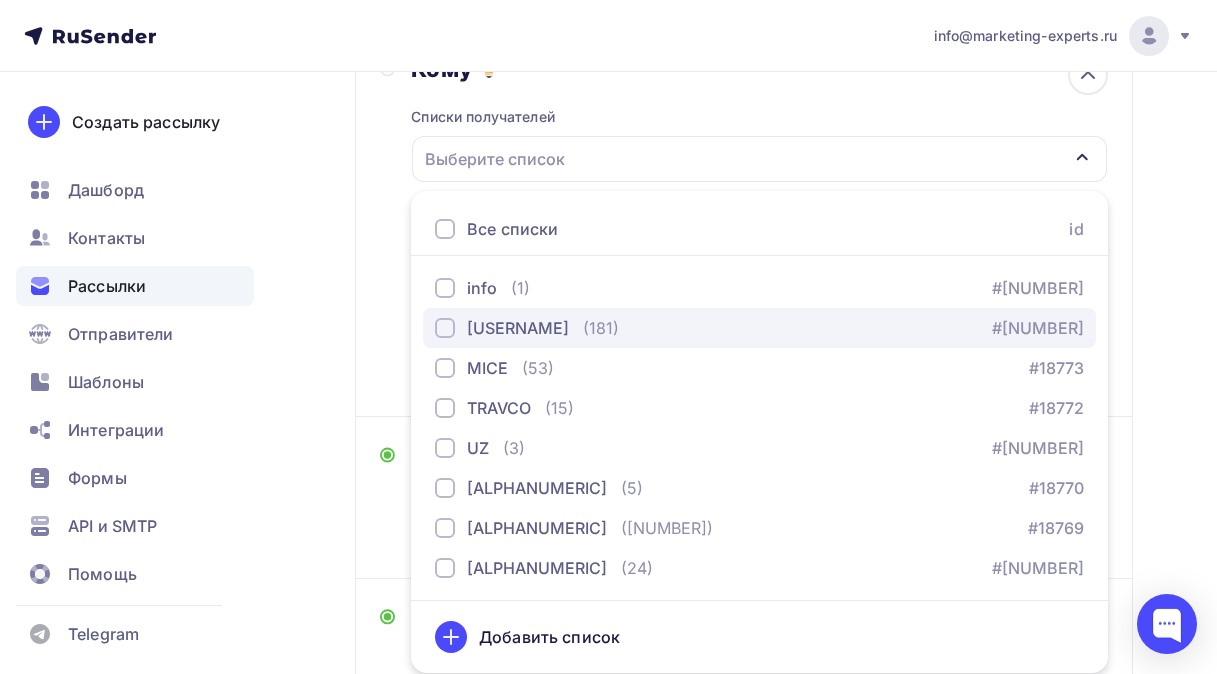 click at bounding box center [445, 328] 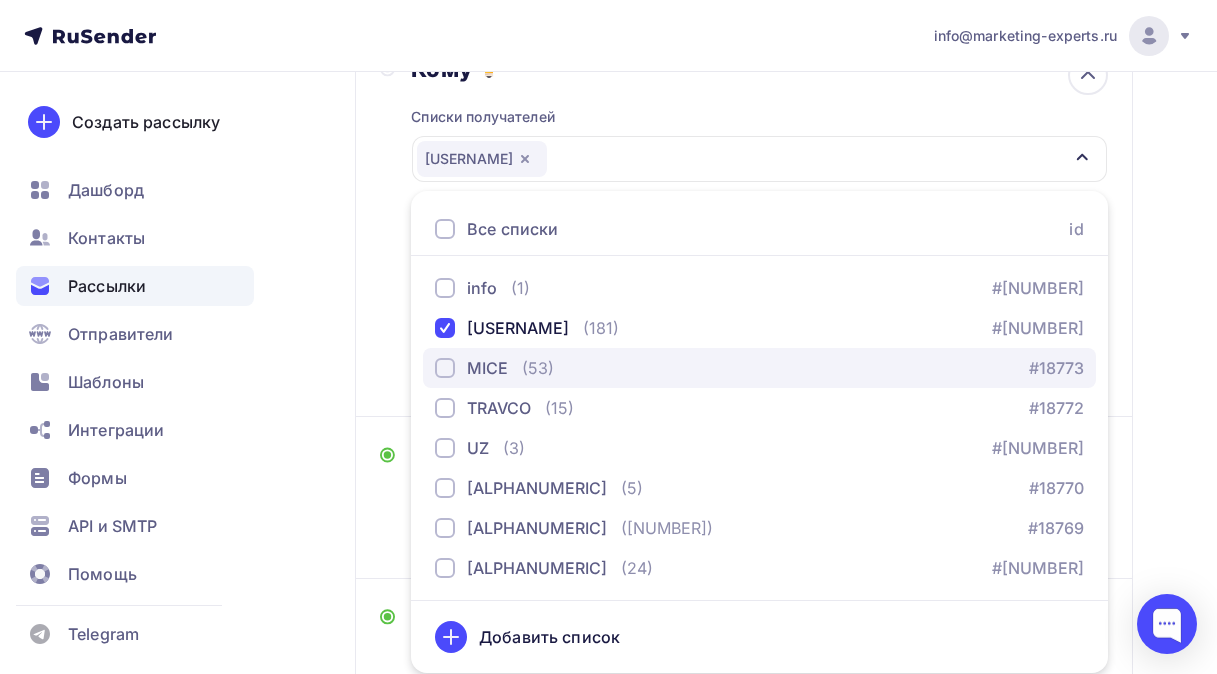 click at bounding box center (445, 368) 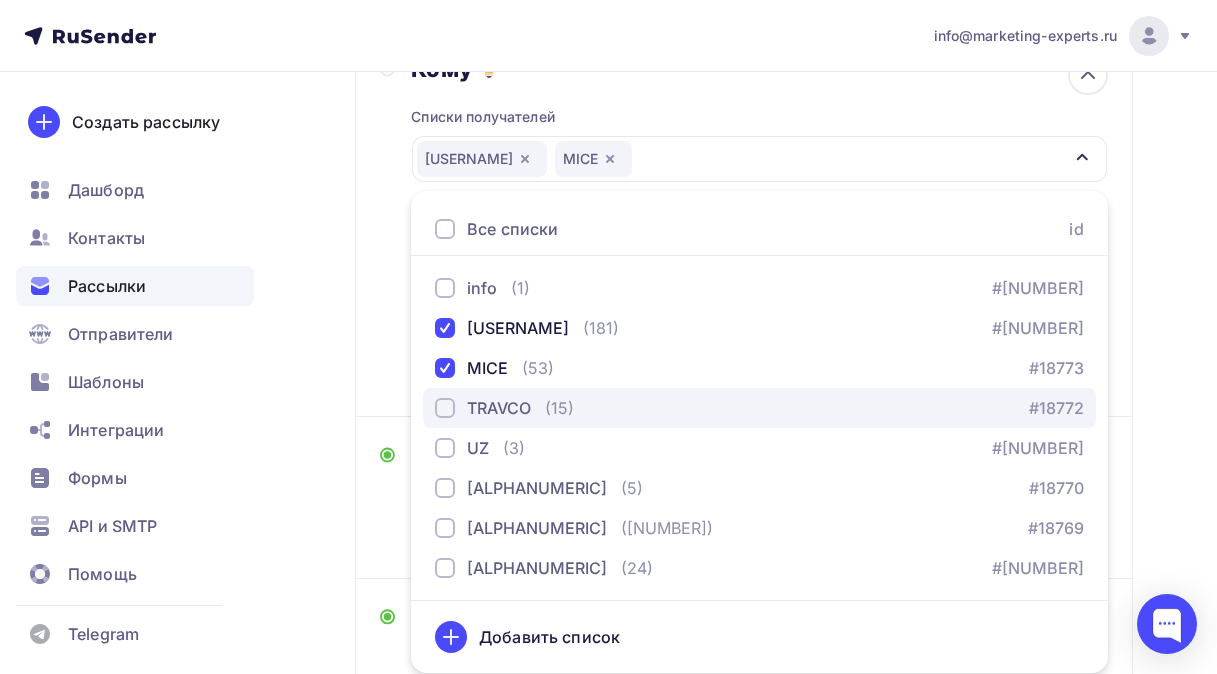 click at bounding box center [445, 408] 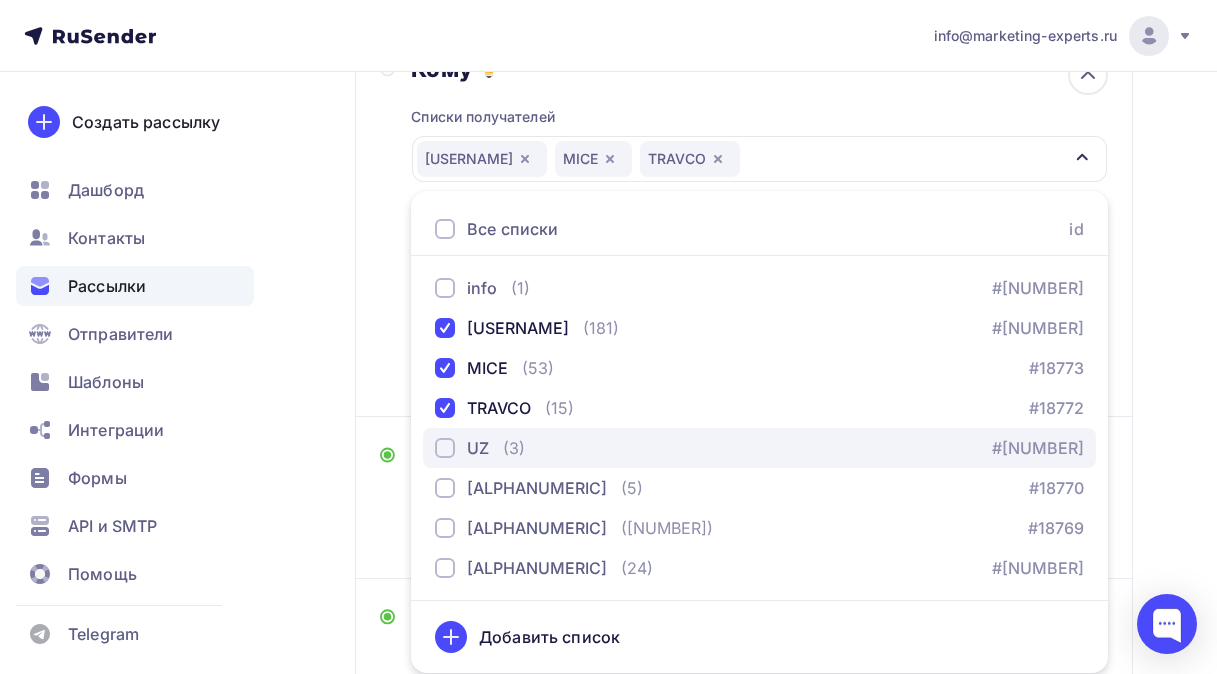 click at bounding box center (445, 448) 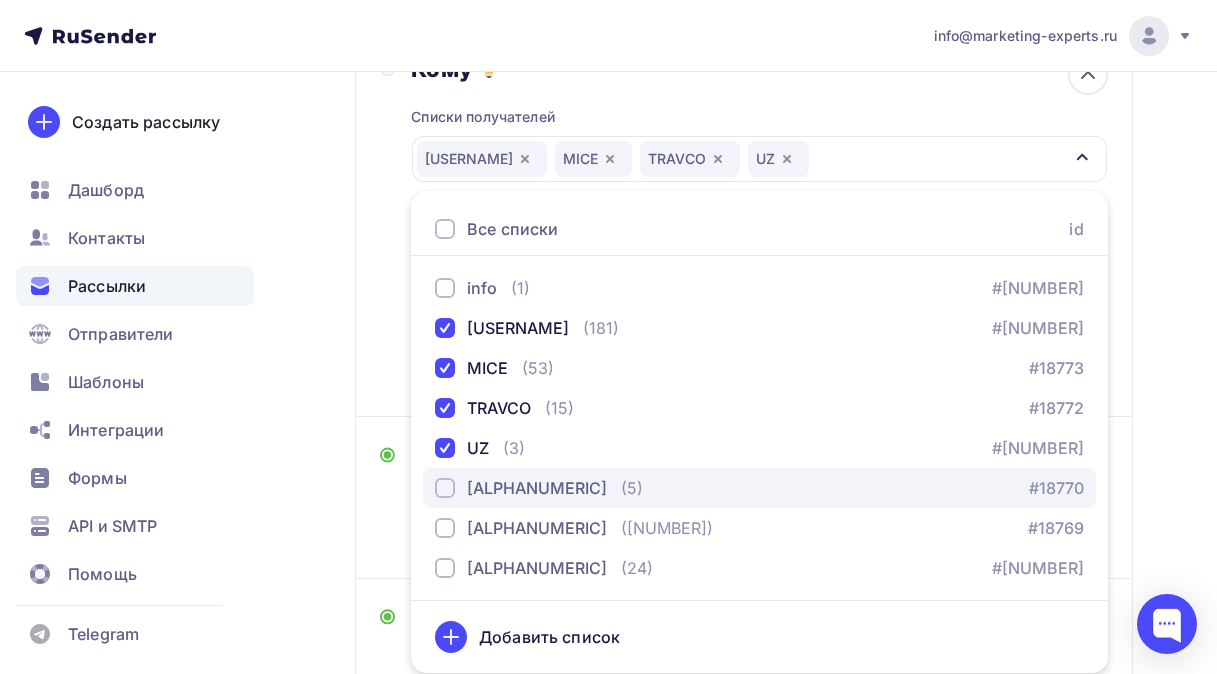 click at bounding box center (445, 488) 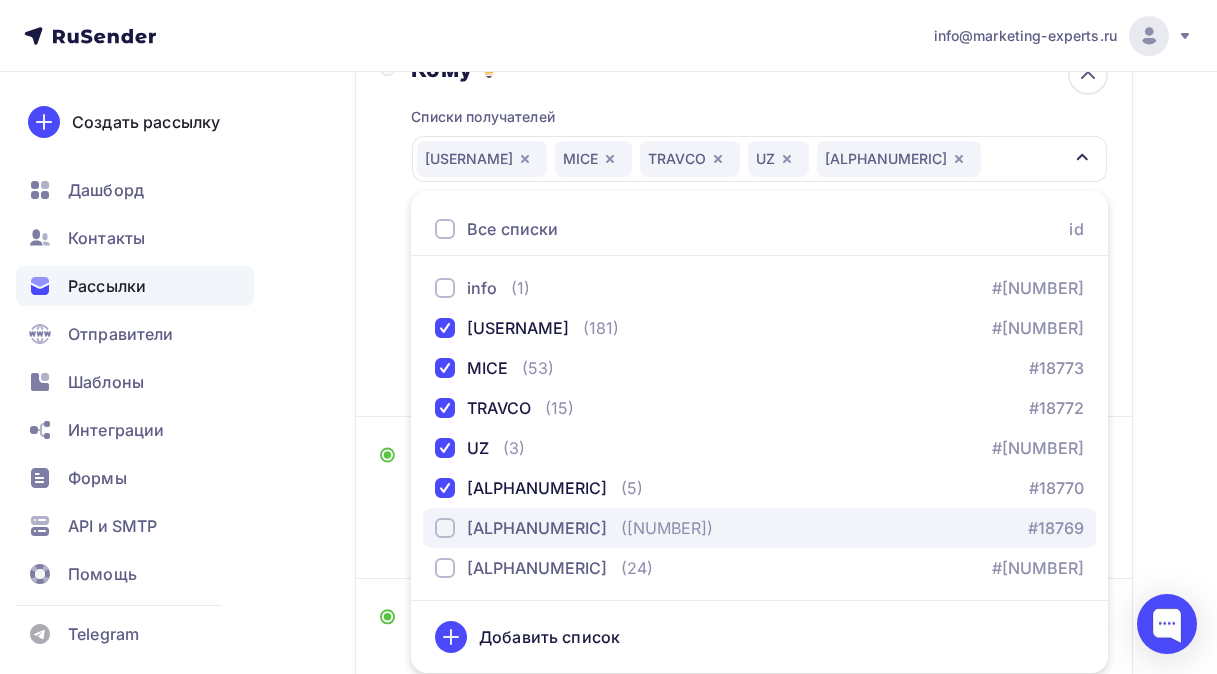 click at bounding box center (445, 528) 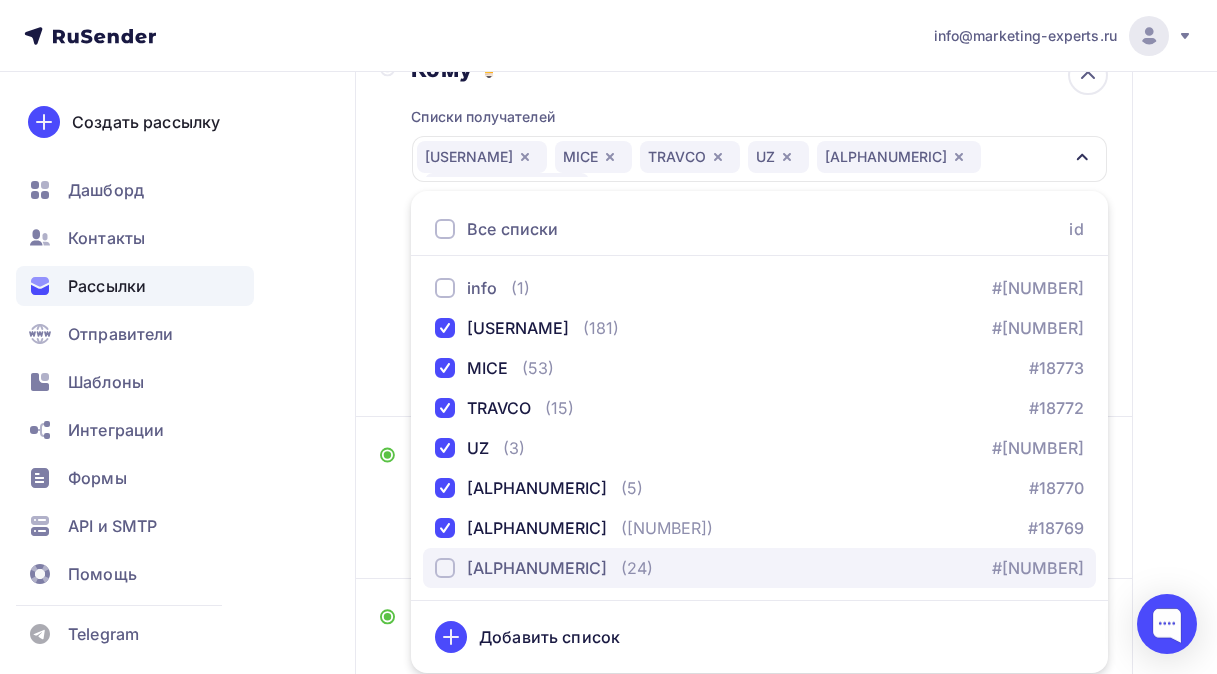 click on "[ALPHANUMERIC]" at bounding box center [521, 568] 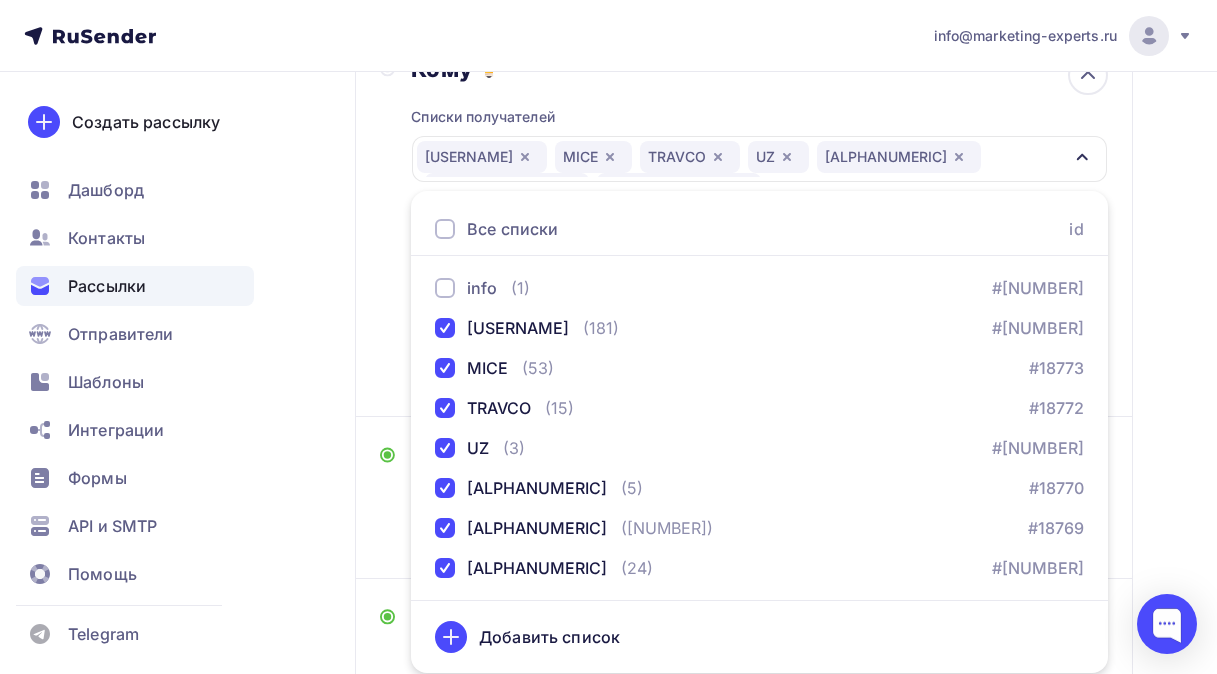 click on "Назад
World Wide Lux DMC - билеты на F1 Monza, финал кубка УЕФА в Удине и концерты Lady Gaga и другие события
World Wide Lux DMC - билеты на F1 Monza, финал кубка УЕФА в Удине и концерты Lady Gaga и другие события
Закончить позже
Переименовать рассылку
Удалить
Далее
Отправитель
Marketing Experts
Email  *
info@marketing-experts.ru
info@marketing-experts.ru               Добавить отправителя
Рекомендуем  добавить почту на домене   Имя                                 12:45" at bounding box center (608, 307) 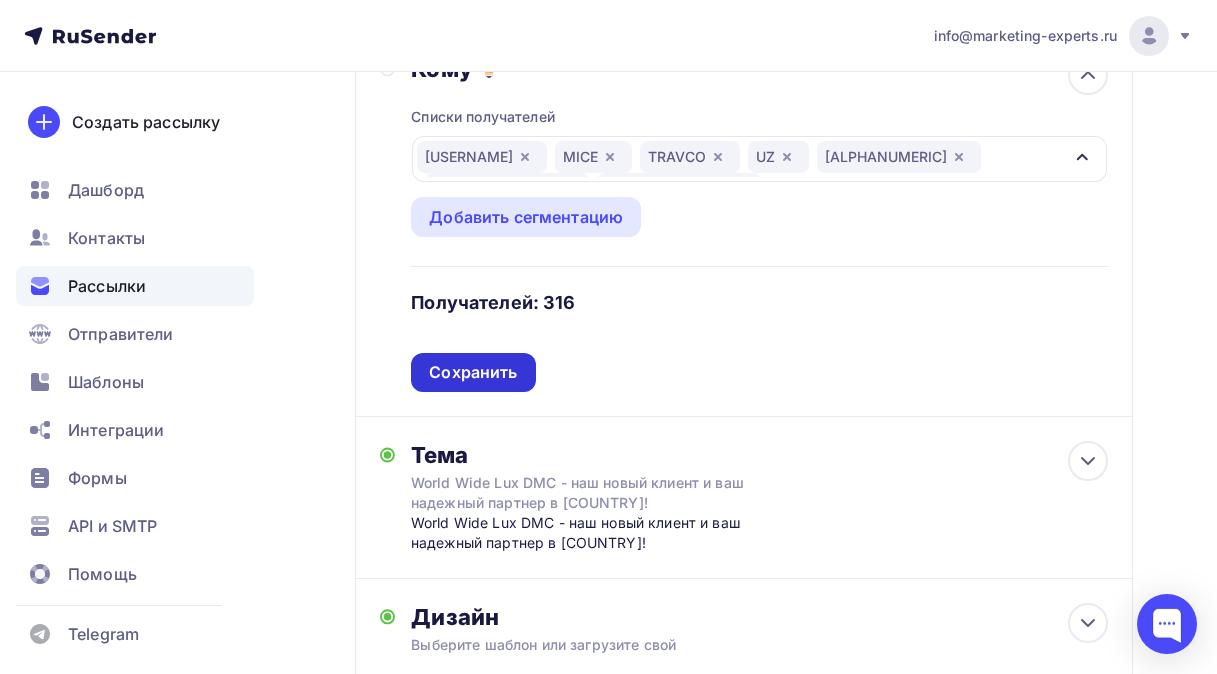 click on "Сохранить" at bounding box center [473, 372] 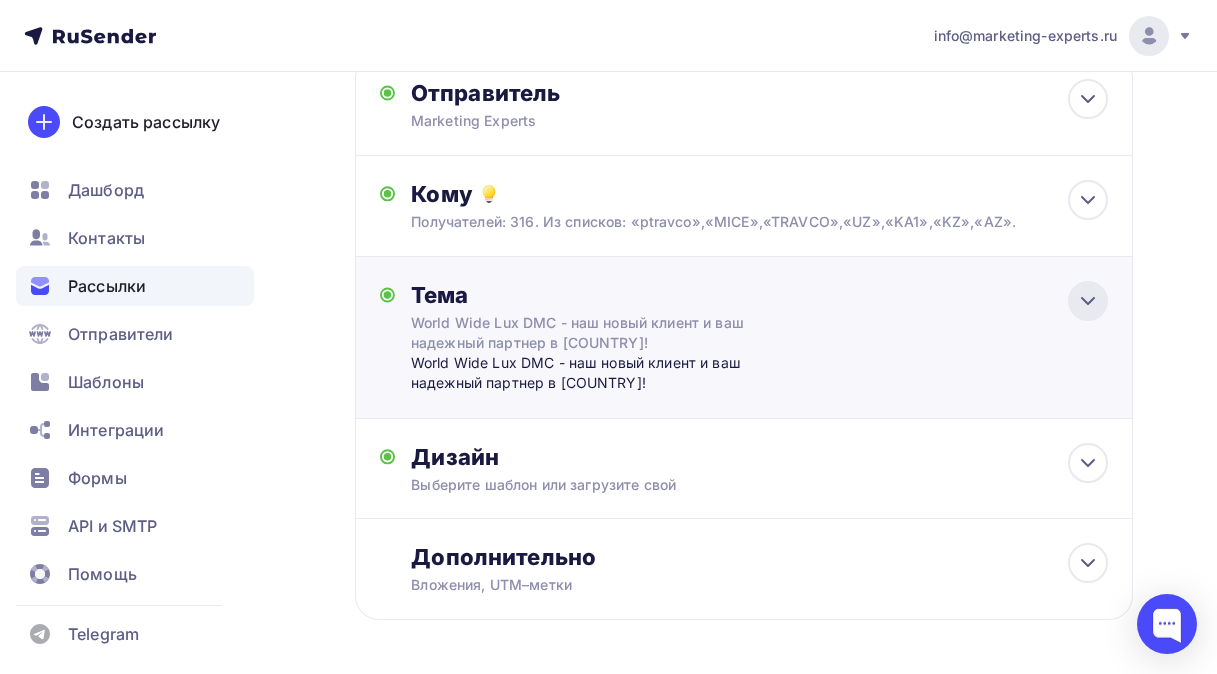 scroll, scrollTop: 219, scrollLeft: 0, axis: vertical 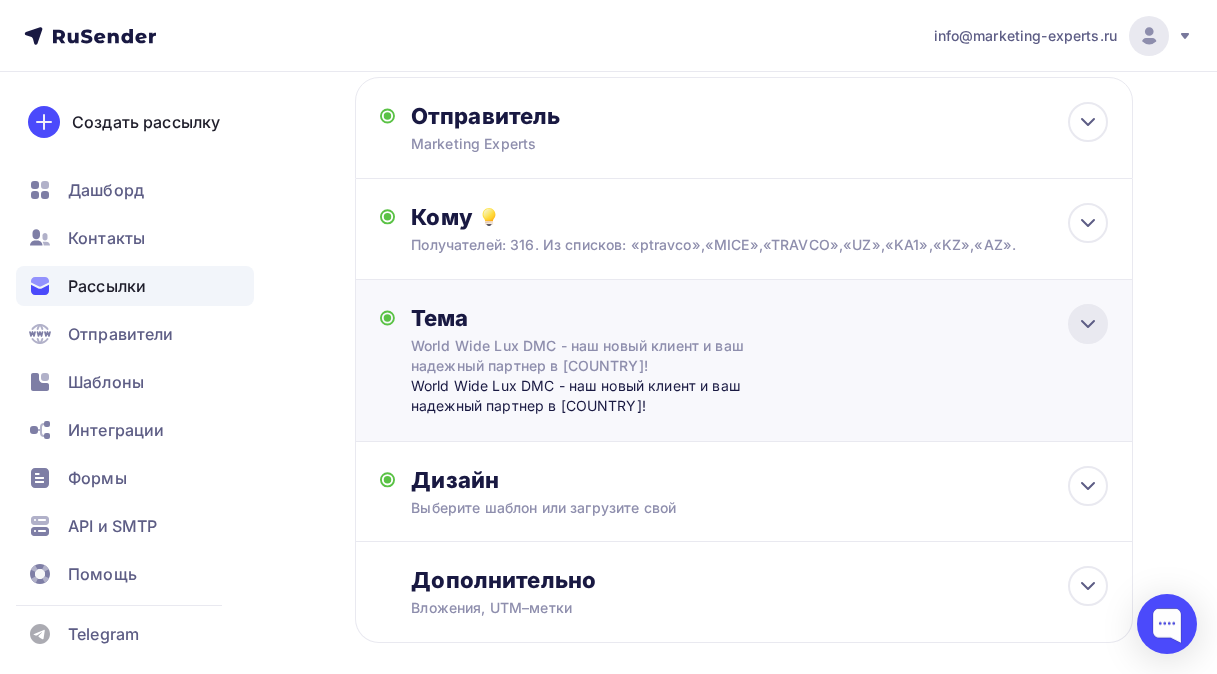 click 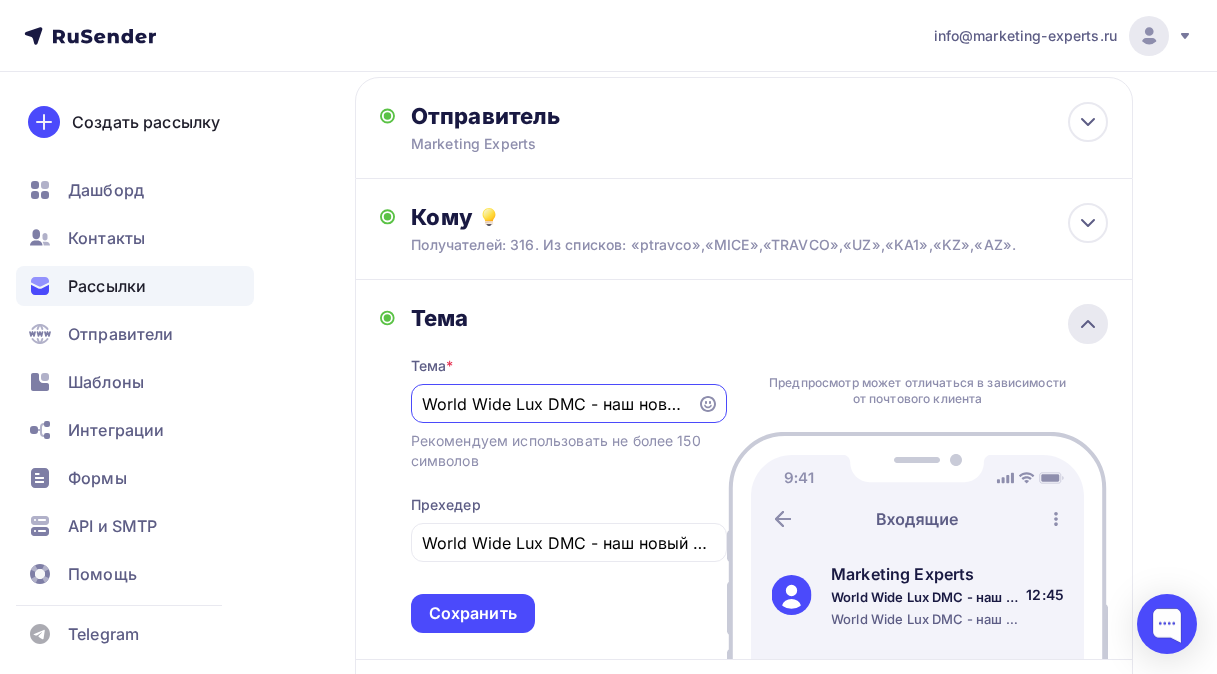 scroll, scrollTop: 72, scrollLeft: 0, axis: vertical 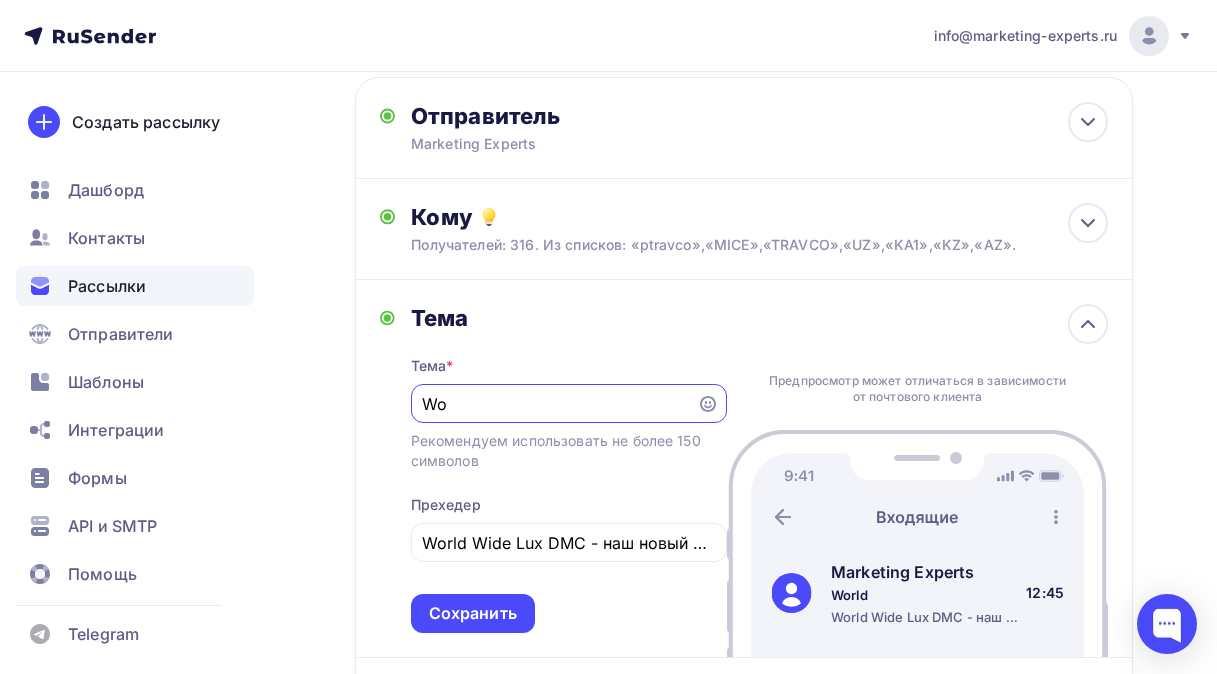 type on "W" 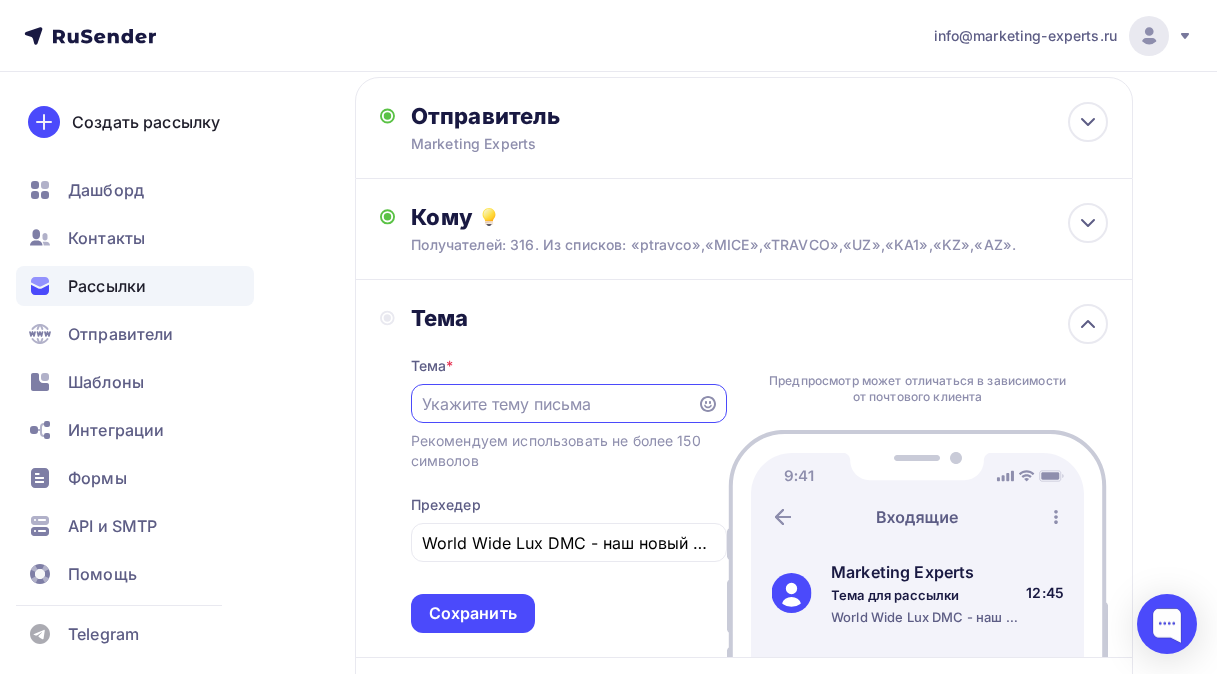 click at bounding box center (553, 404) 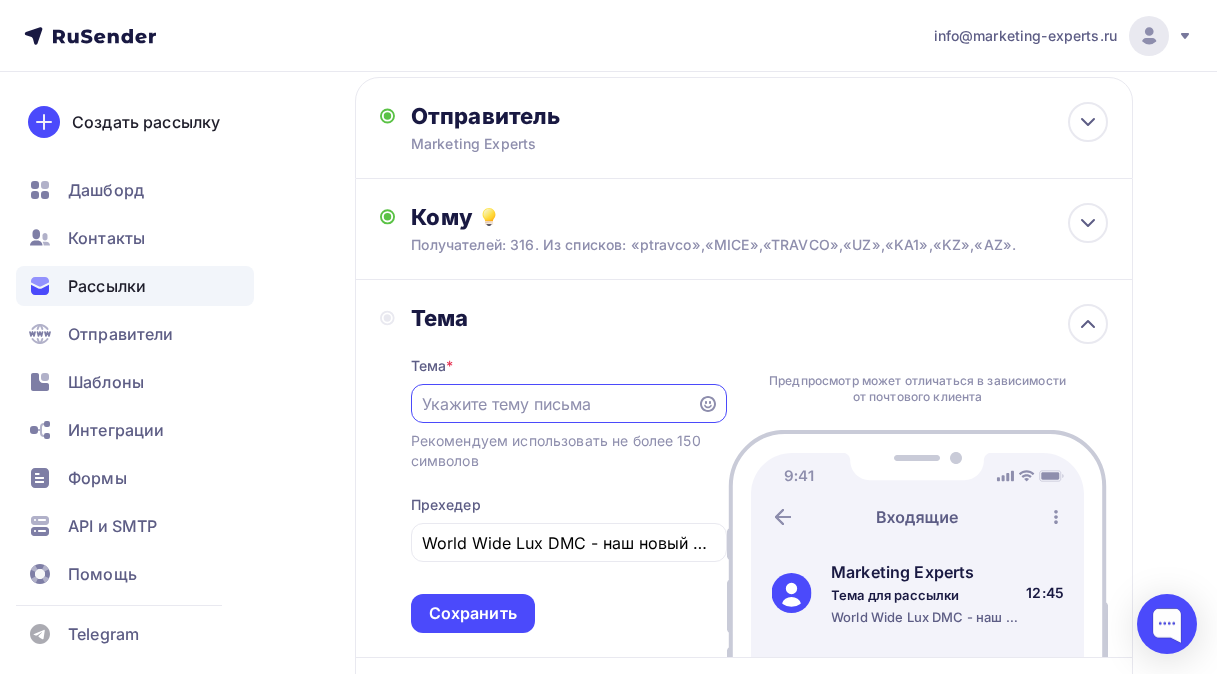 paste on "World Wide Lux DMC - билеты на F1 Monza, финал кубка УЕФА в Удине и концерты Lady Gaga и другие события" 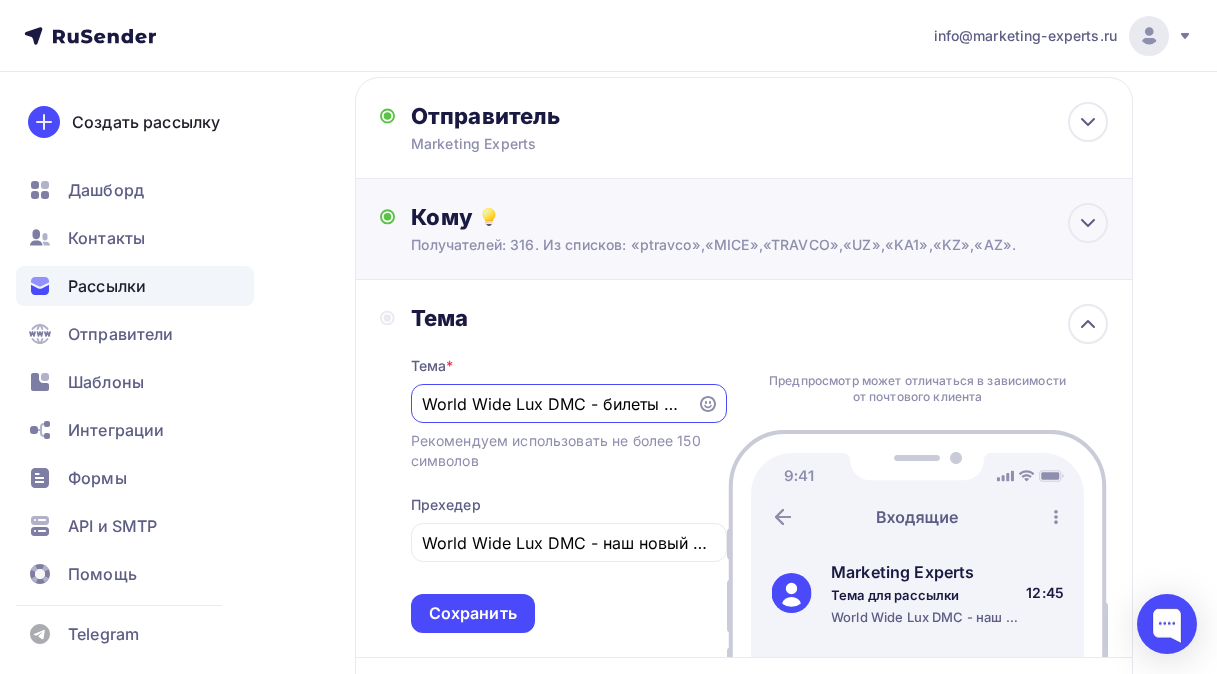 scroll, scrollTop: 0, scrollLeft: 615, axis: horizontal 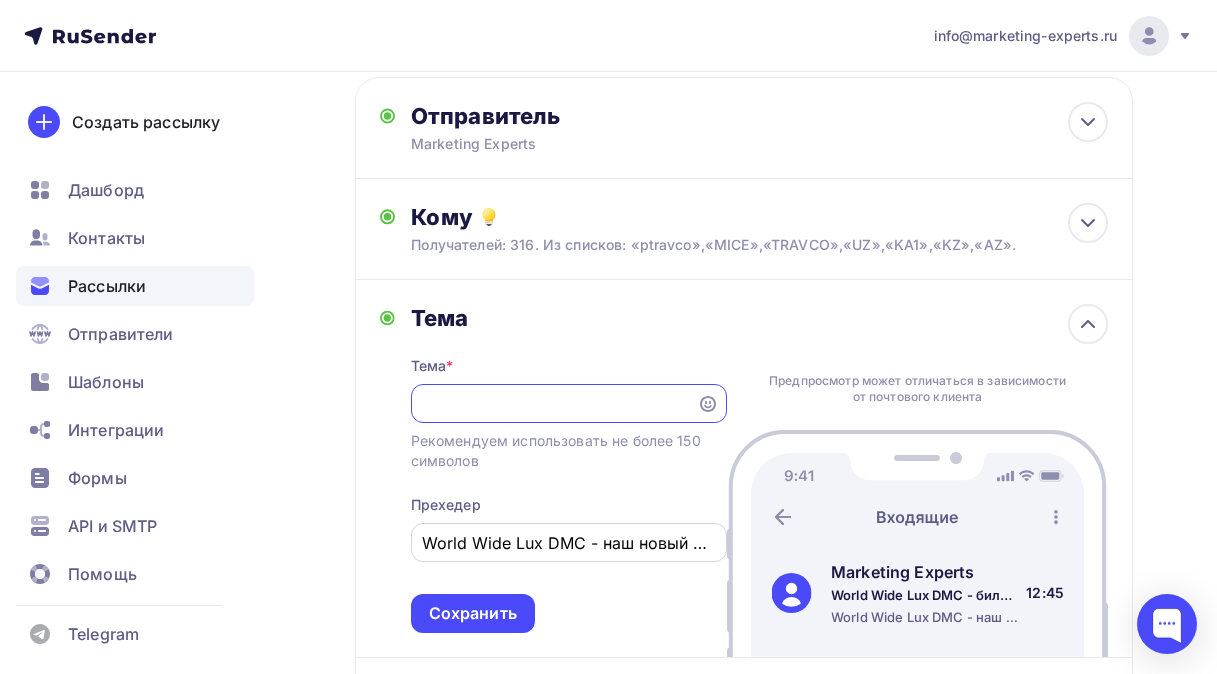 type on "World Wide Lux DMC - билеты на F1 Monza, финал кубка УЕФА в Удине и концерты Lady Gaga и другие события" 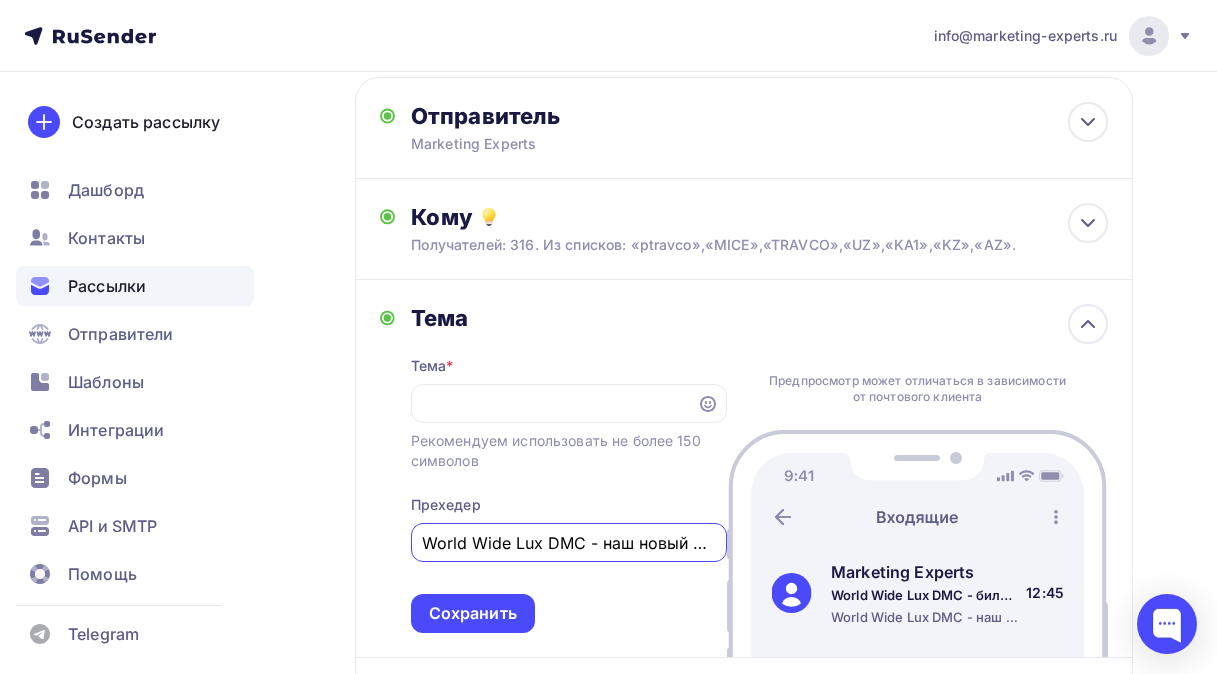 click on "World Wide Lux DMC - наш новый клиент и ваш надежный партнер в [COUNTRY]!" at bounding box center (568, 543) 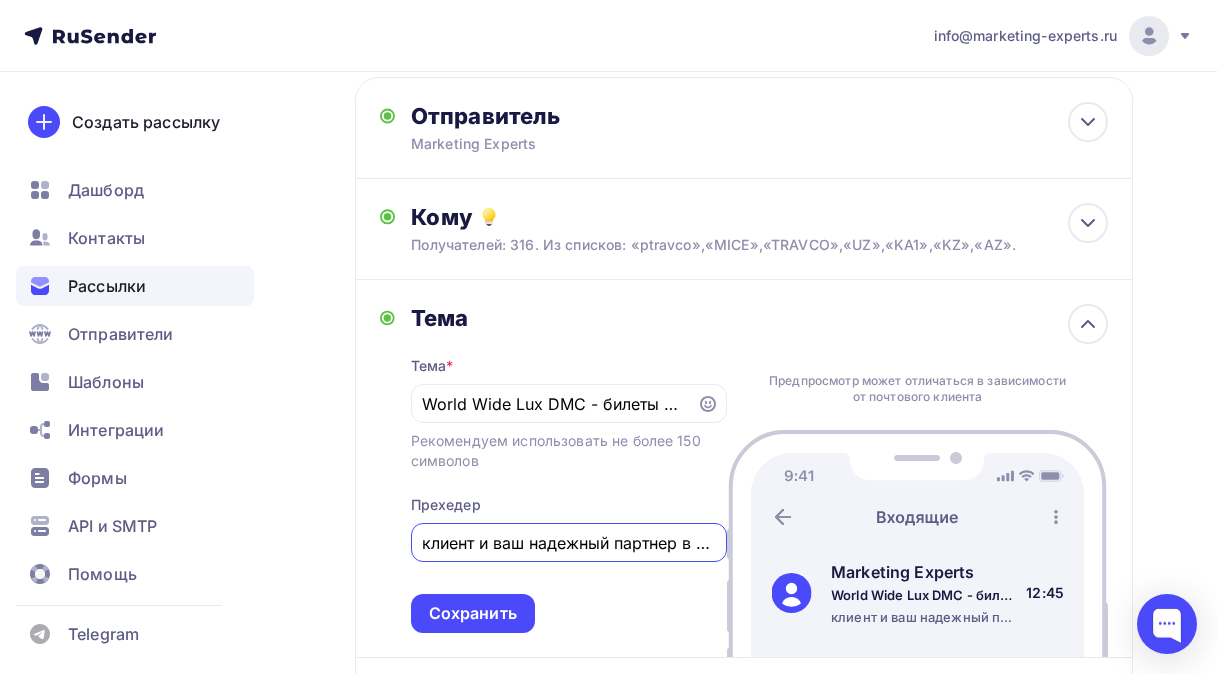 click on "клиент и ваш надежный партнер в [COUNTRY]!" at bounding box center [568, 543] 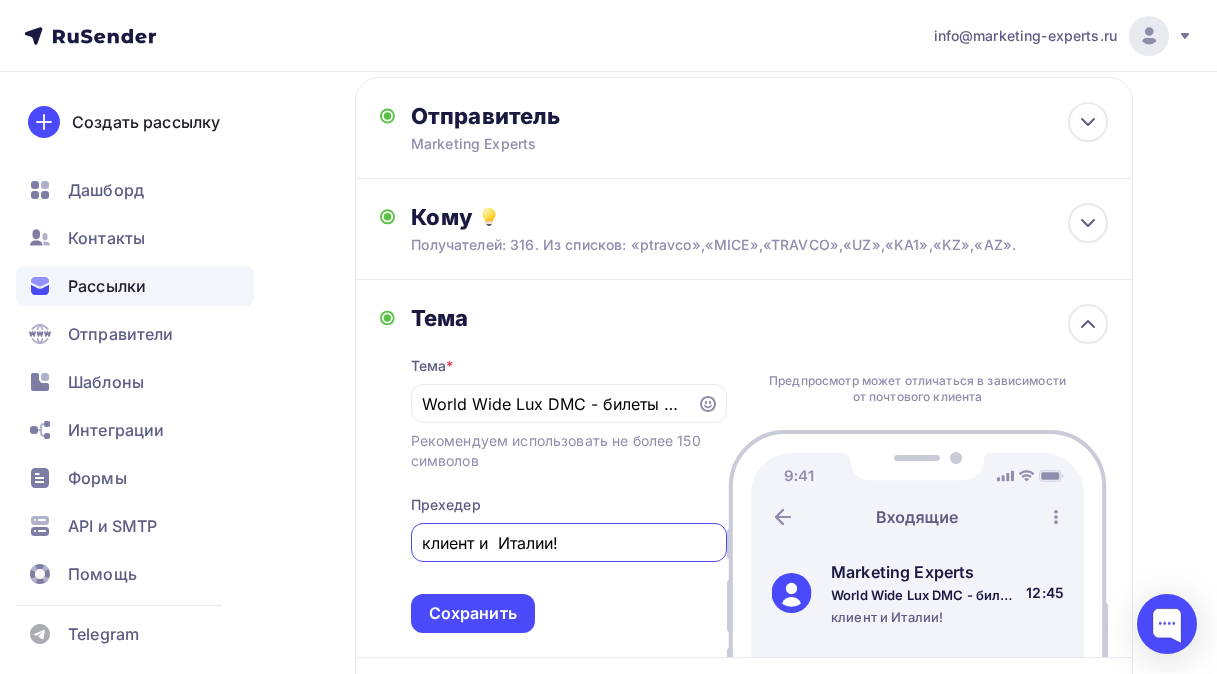 click on "клиент и  Италии!" at bounding box center [568, 543] 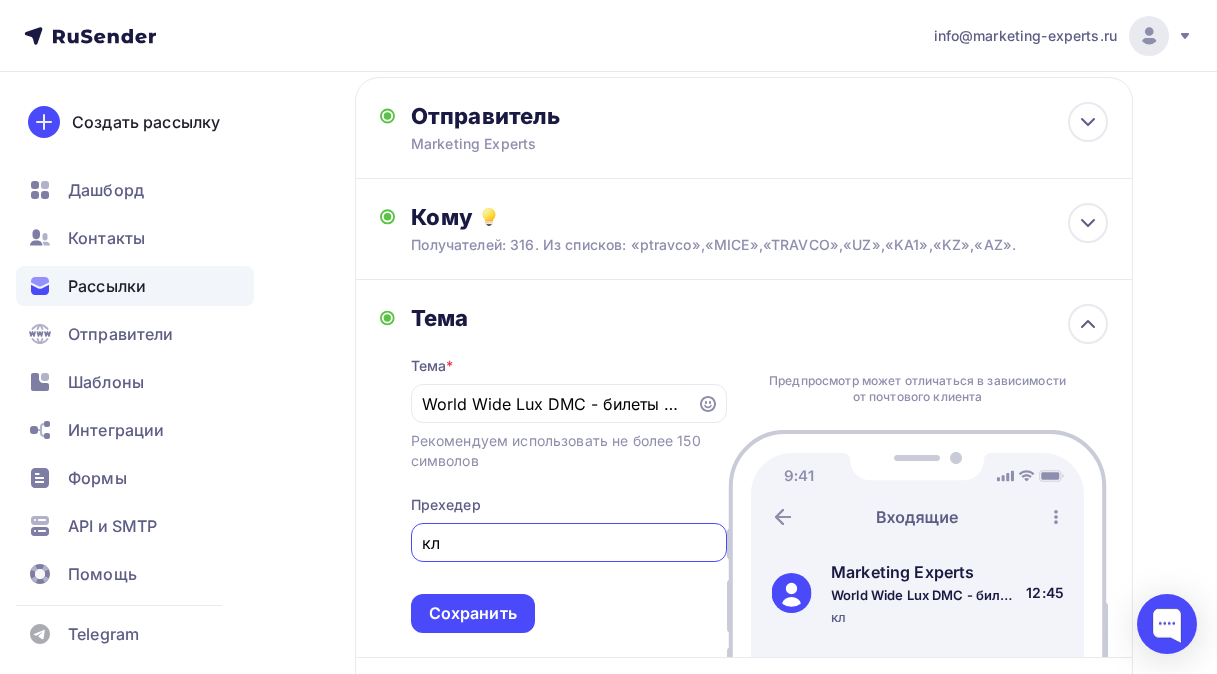 type on "к" 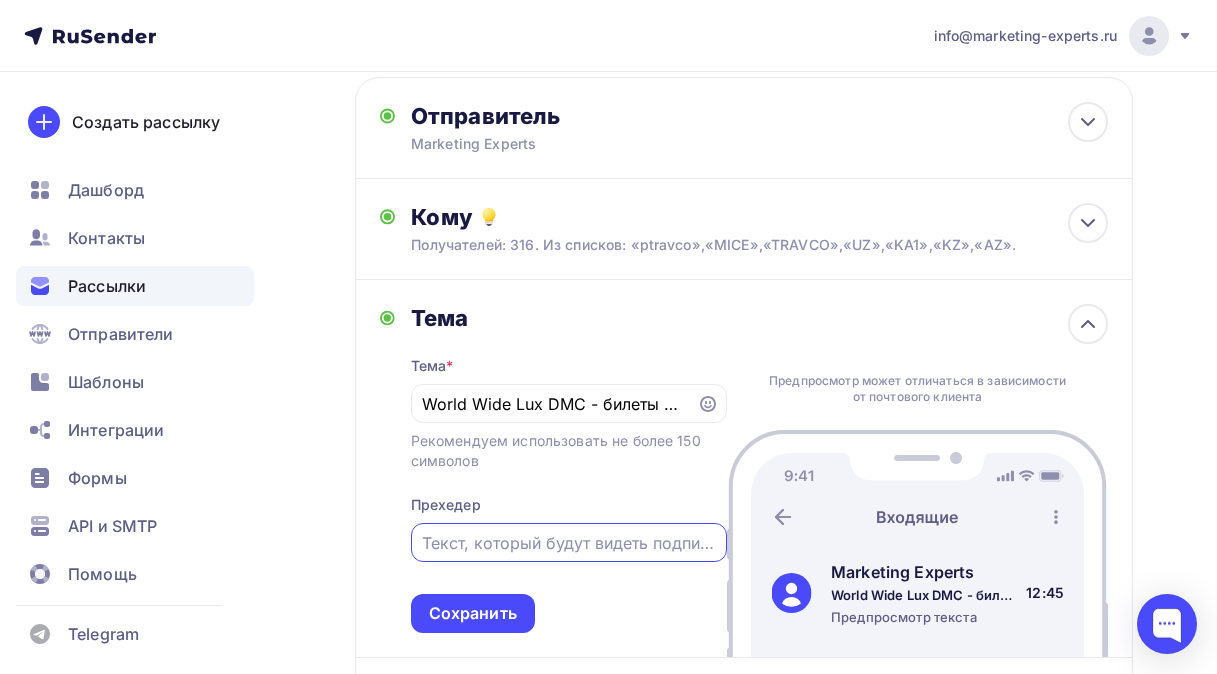 paste on "World Wide Lux DMC - билеты на F1 Monza, финал кубка УЕФА в Удине и концерты Lady Gaga и другие события" 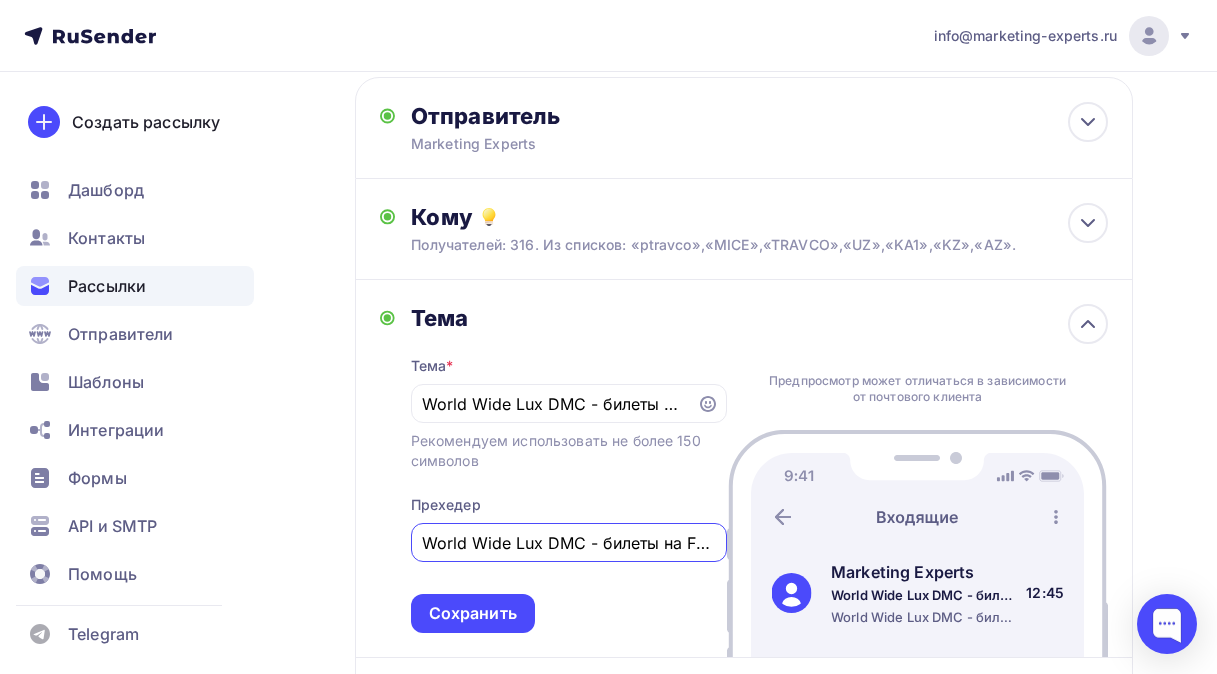 scroll, scrollTop: 0, scrollLeft: 585, axis: horizontal 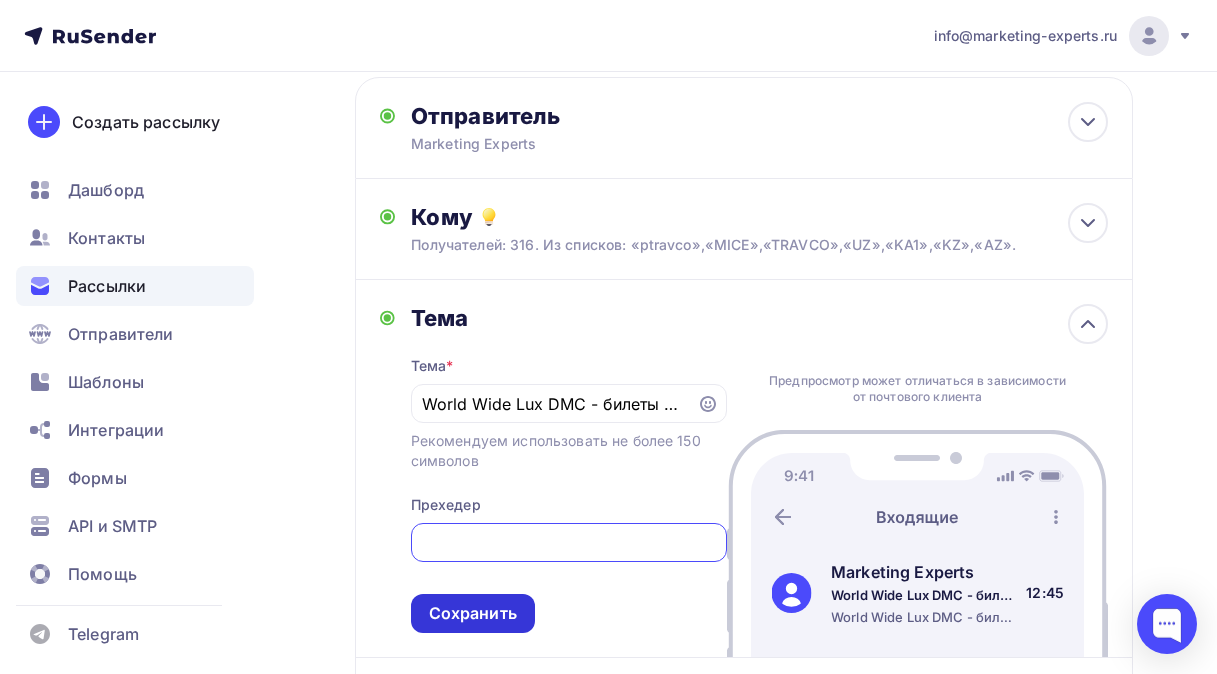 type on "World Wide Lux DMC - билеты на F1 Monza, финал кубка УЕФА в Удине и концерты Lady Gaga и другие события" 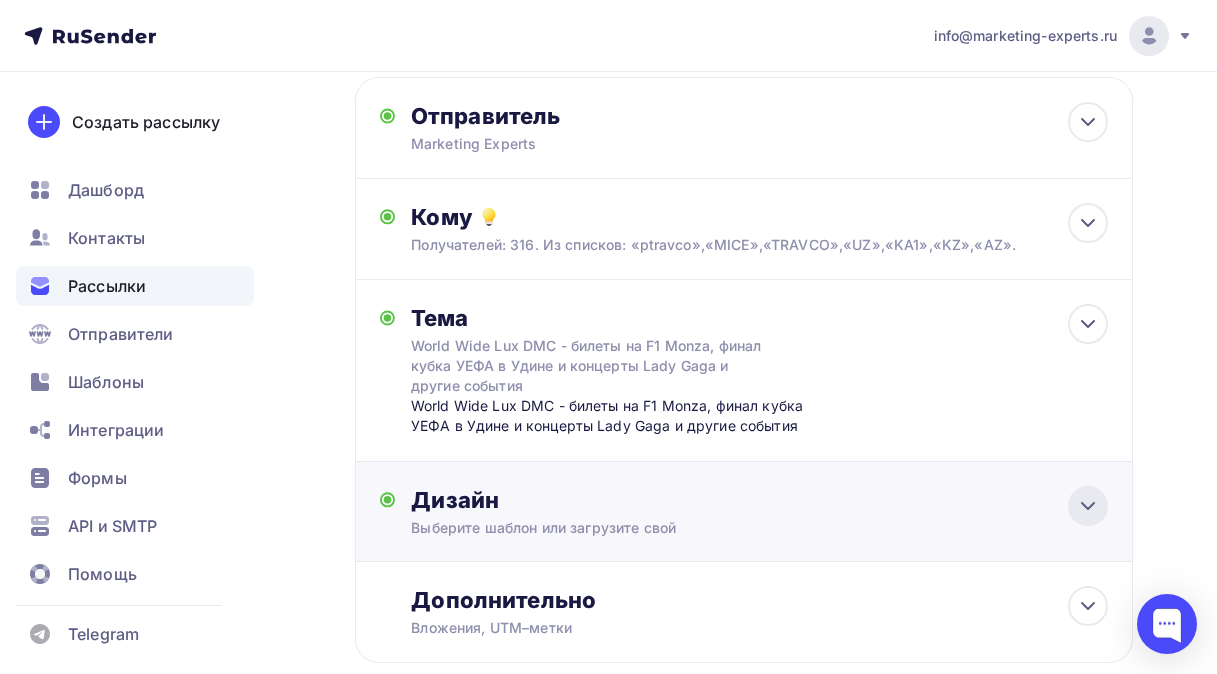 click 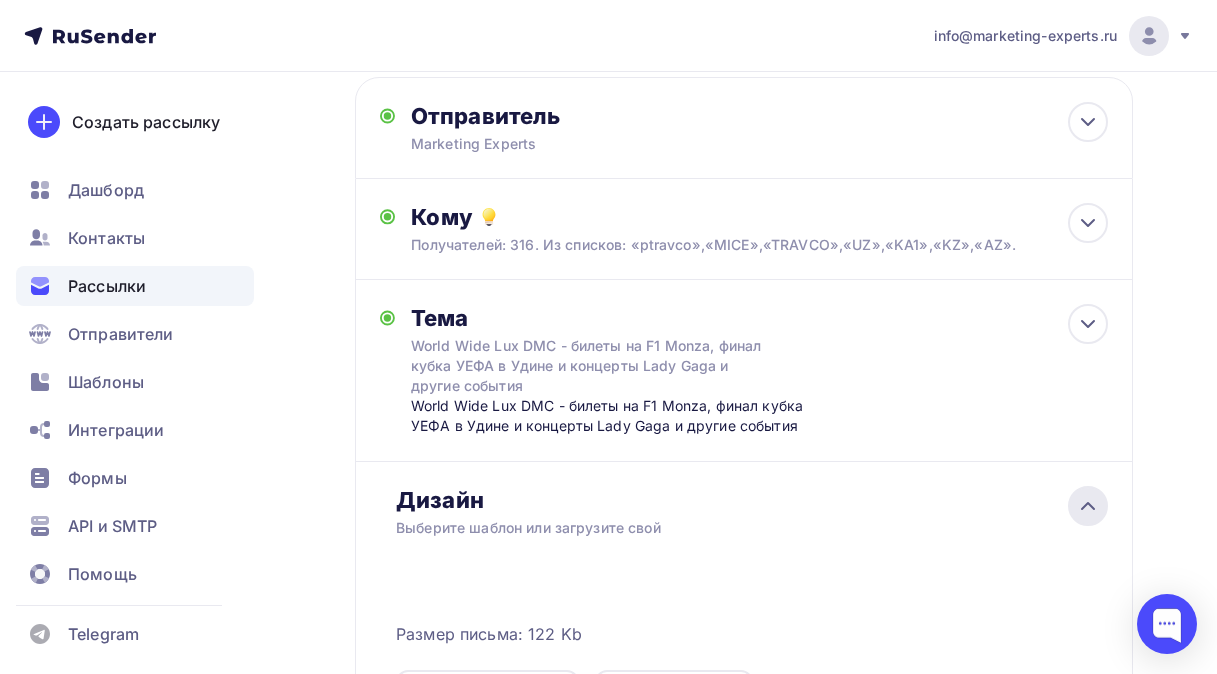 click 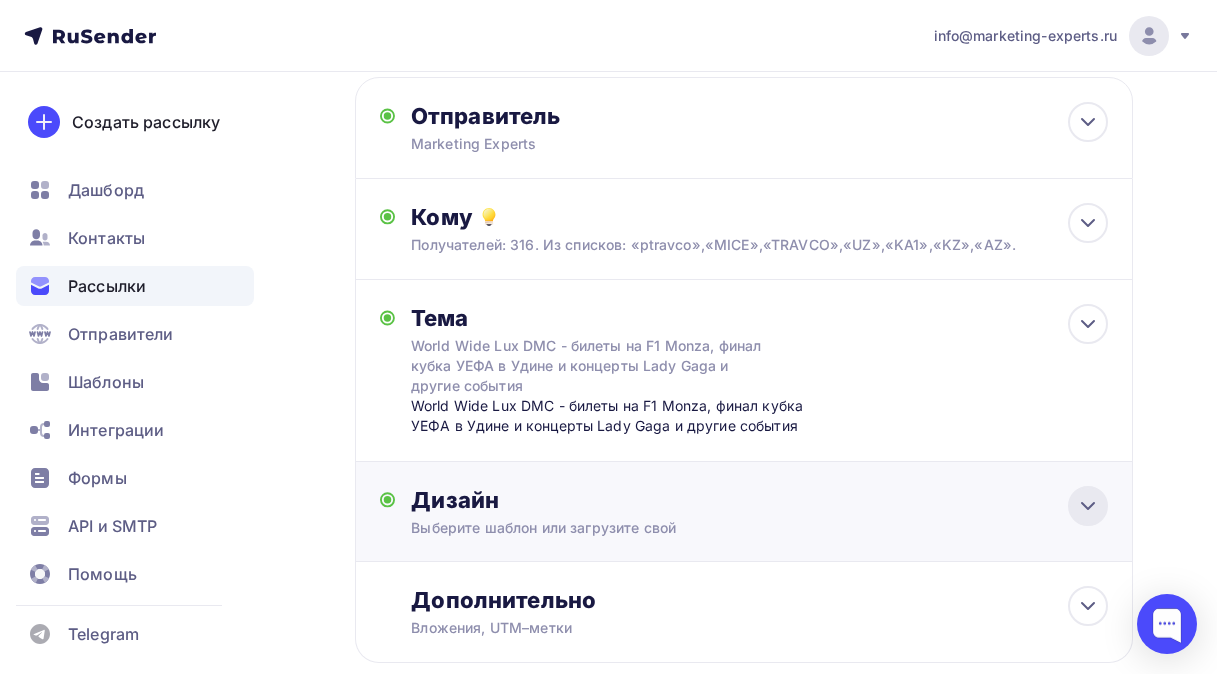 click 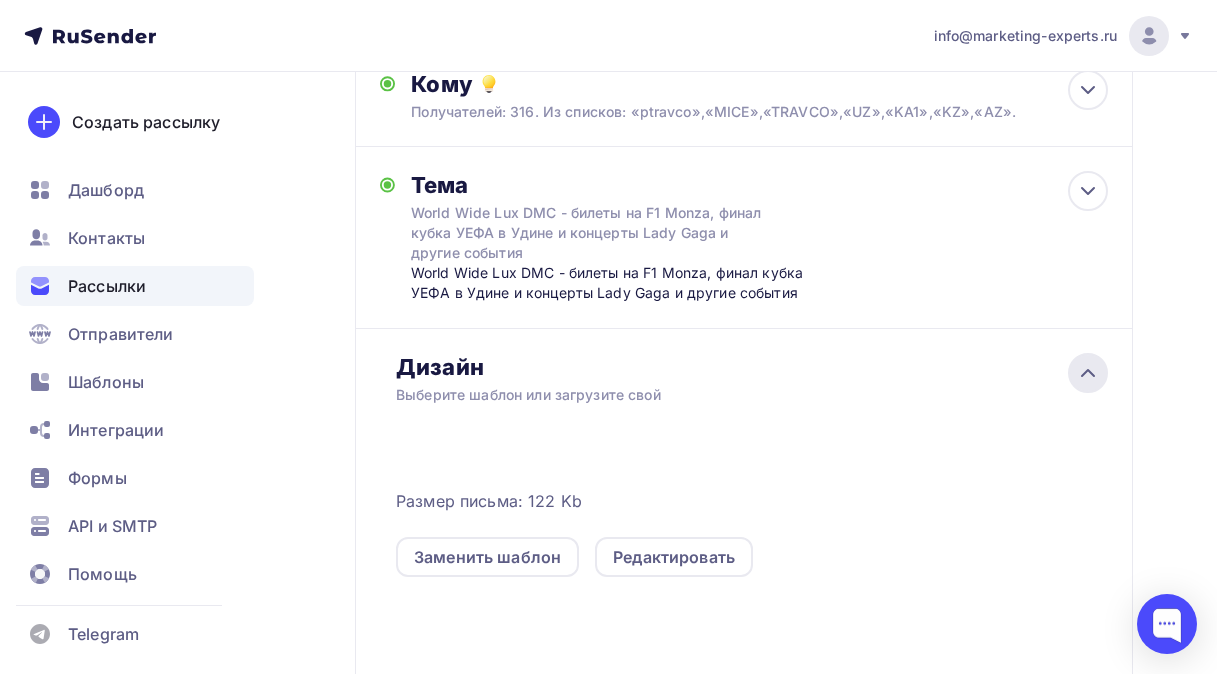 scroll, scrollTop: 419, scrollLeft: 0, axis: vertical 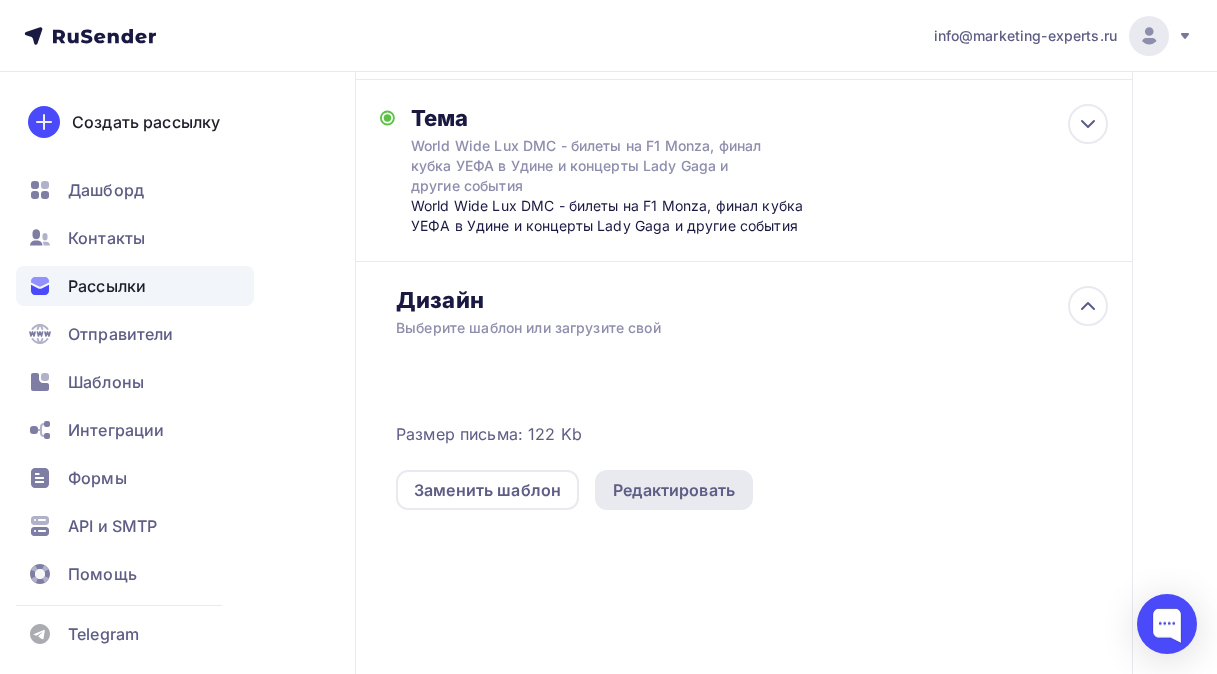 click on "Редактировать" at bounding box center (674, 490) 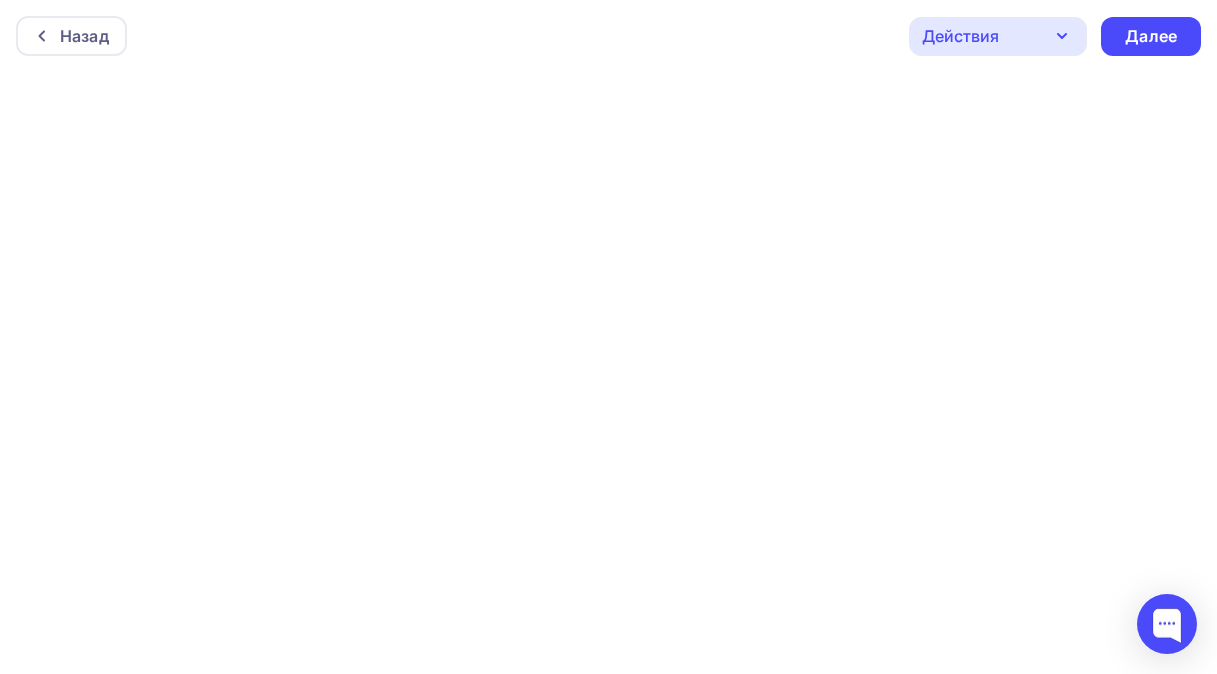 scroll, scrollTop: 5, scrollLeft: 0, axis: vertical 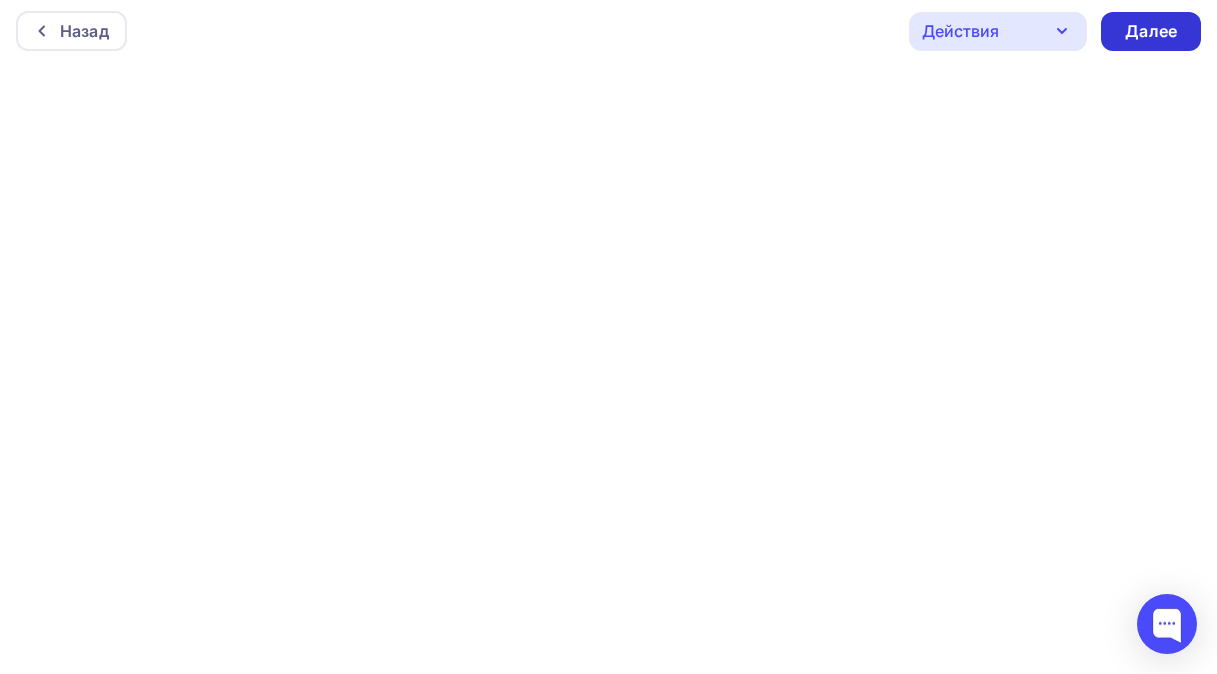 click on "Далее" at bounding box center (1151, 31) 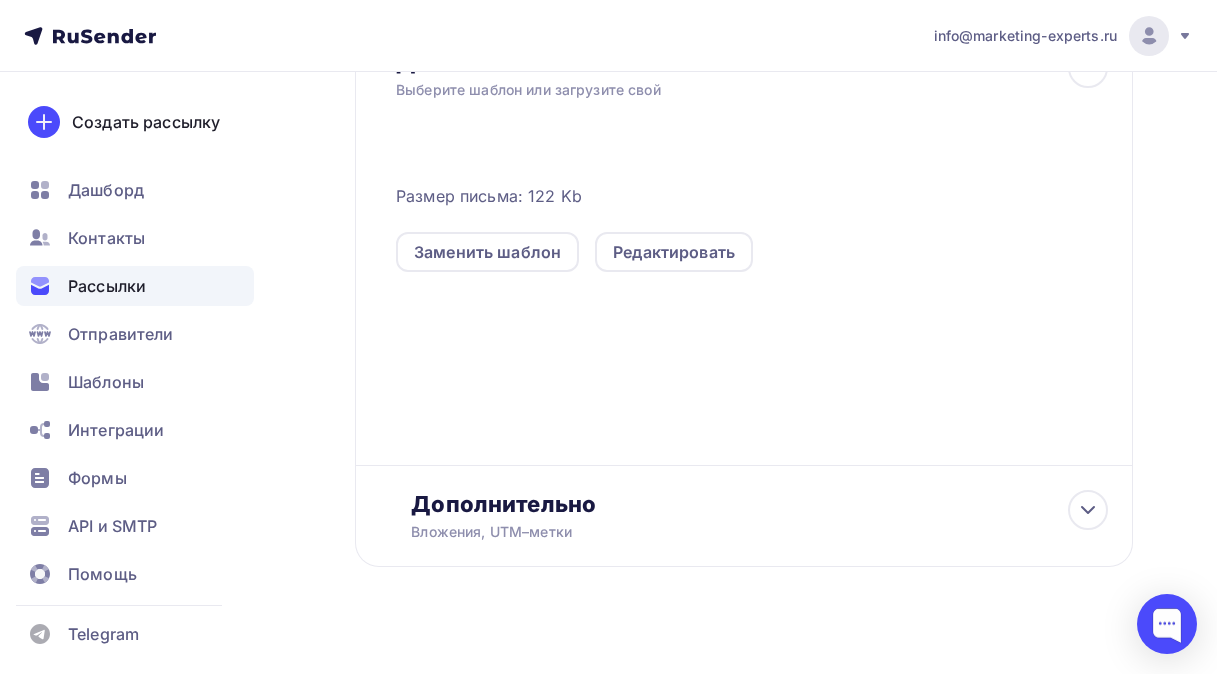 scroll, scrollTop: 681, scrollLeft: 0, axis: vertical 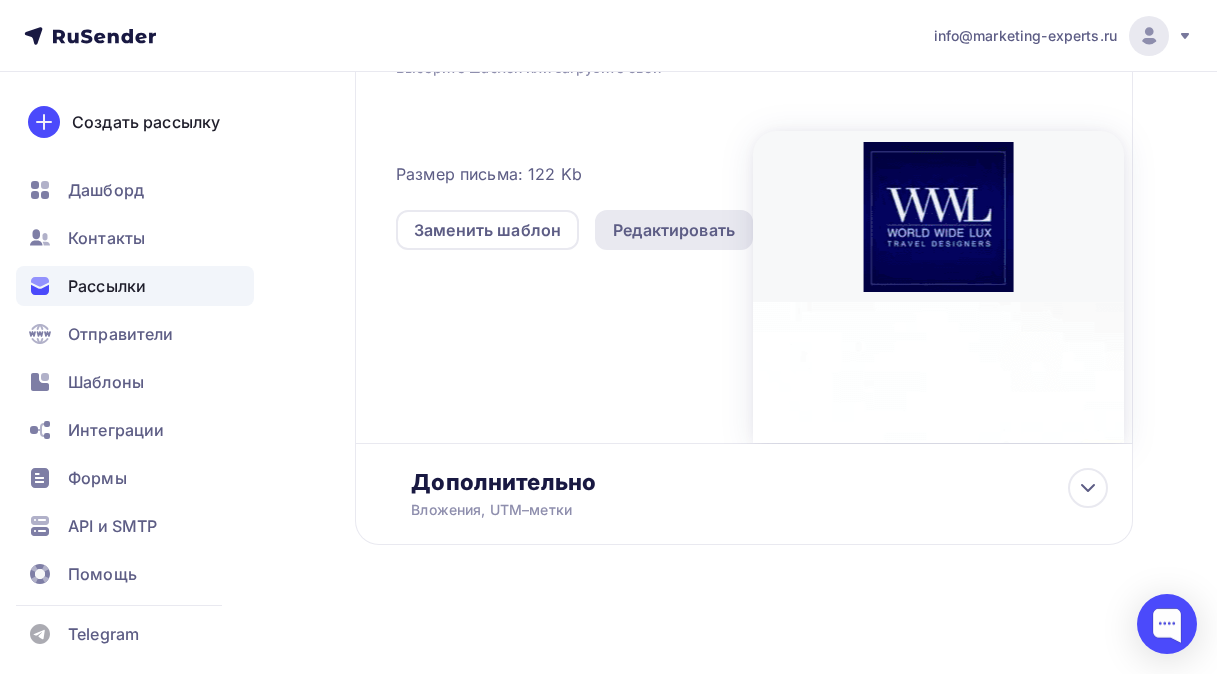 click on "Редактировать" at bounding box center [674, 230] 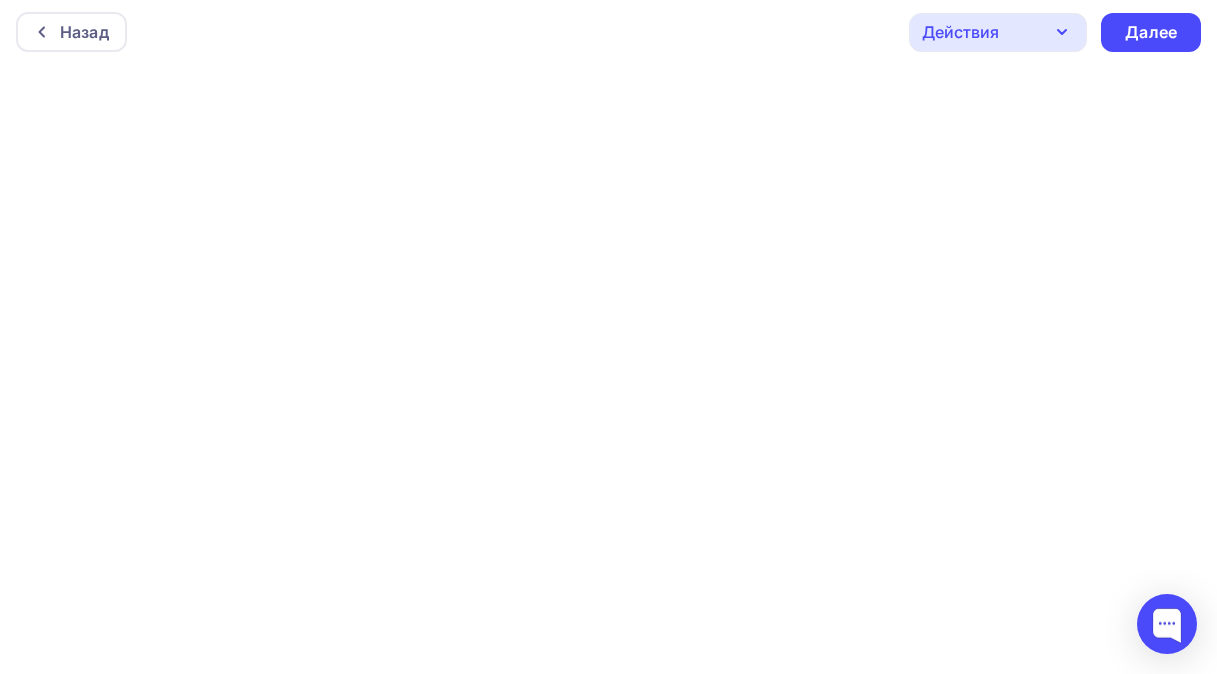 scroll, scrollTop: 5, scrollLeft: 0, axis: vertical 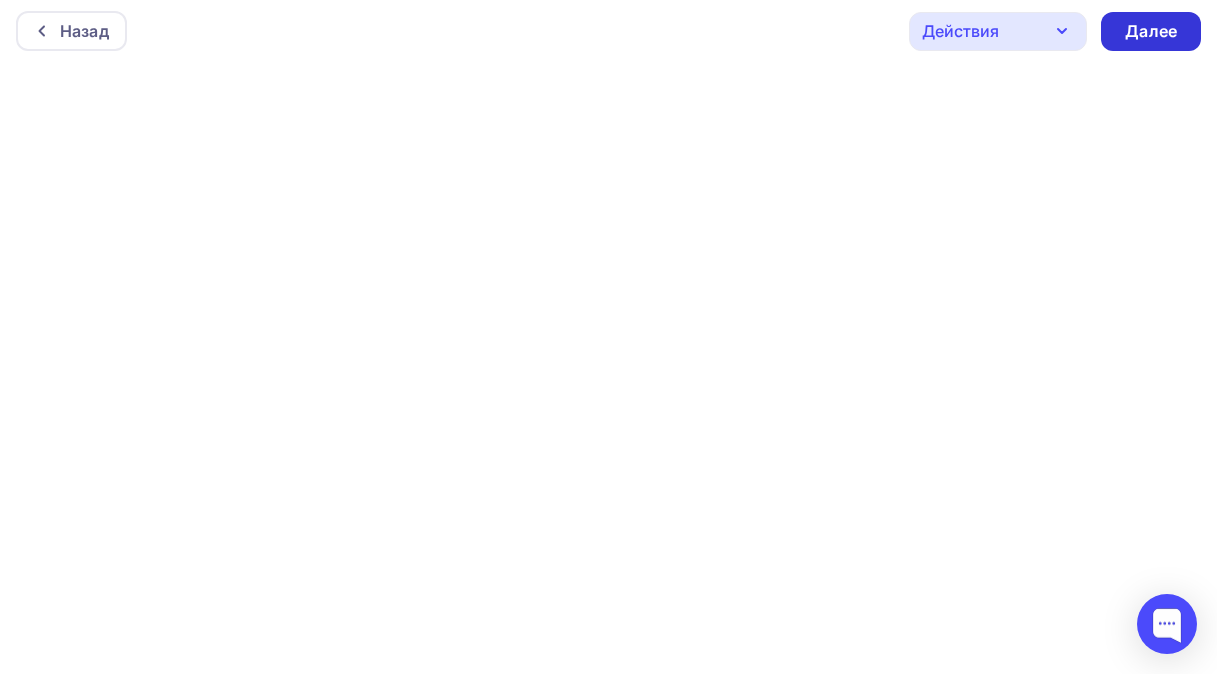 click on "Далее" at bounding box center [1151, 31] 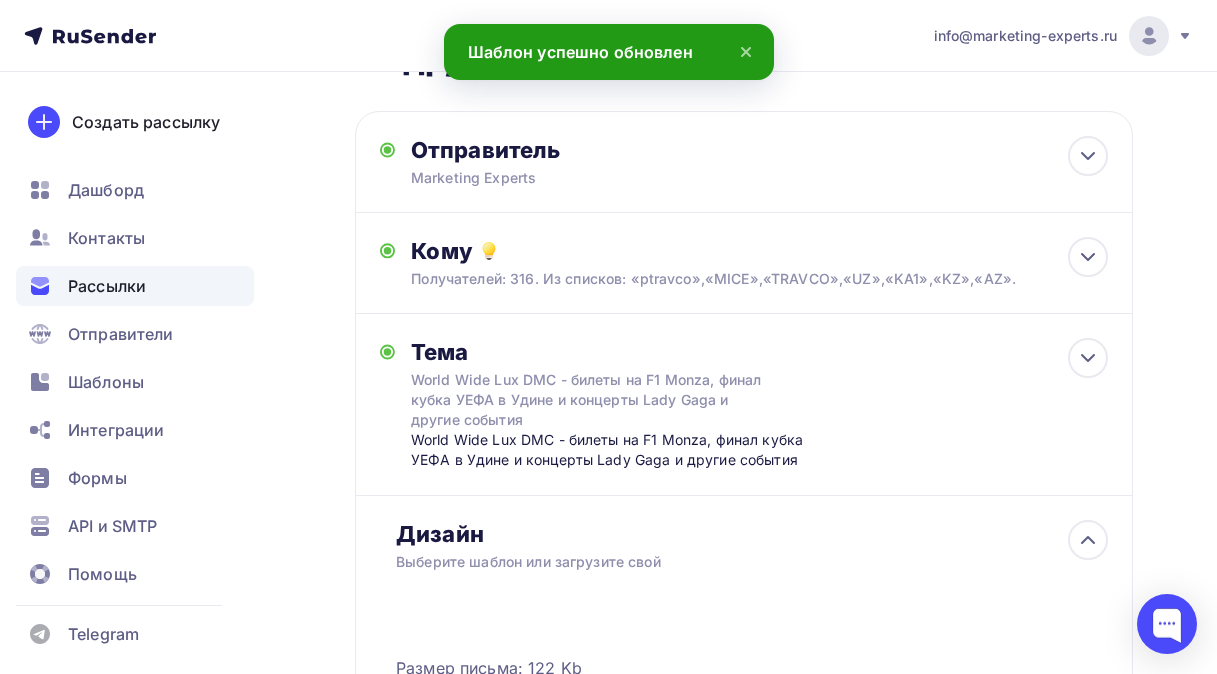scroll, scrollTop: 0, scrollLeft: 0, axis: both 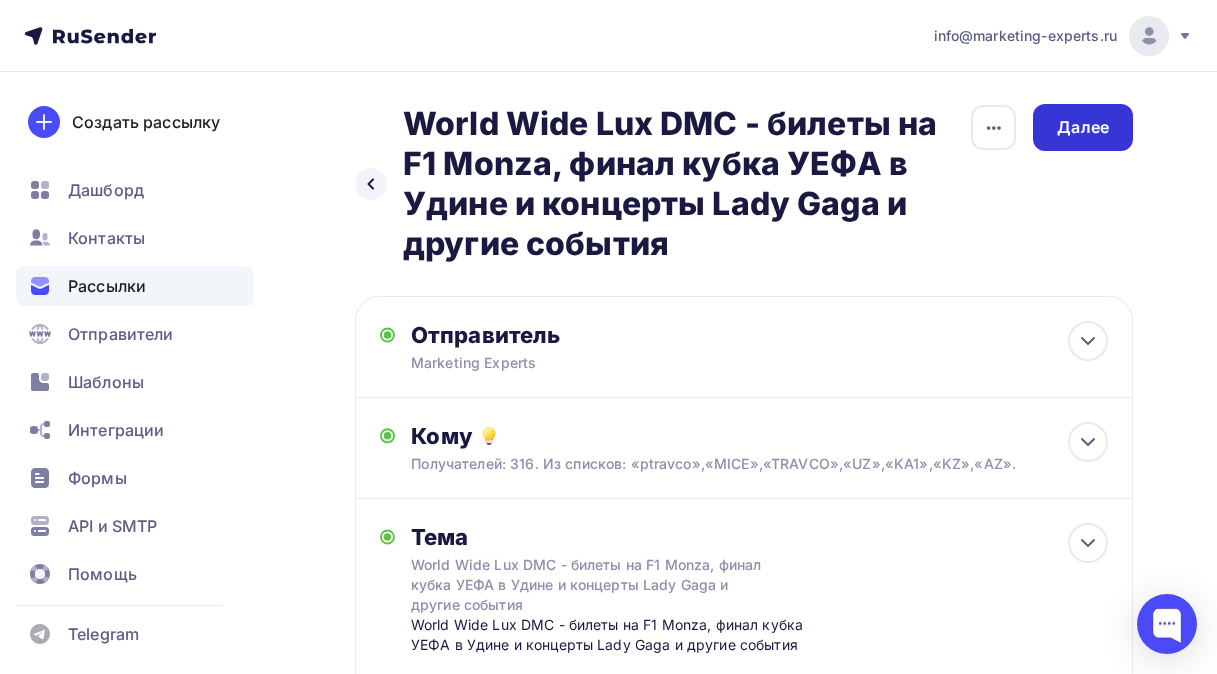 click on "Далее" at bounding box center (1083, 127) 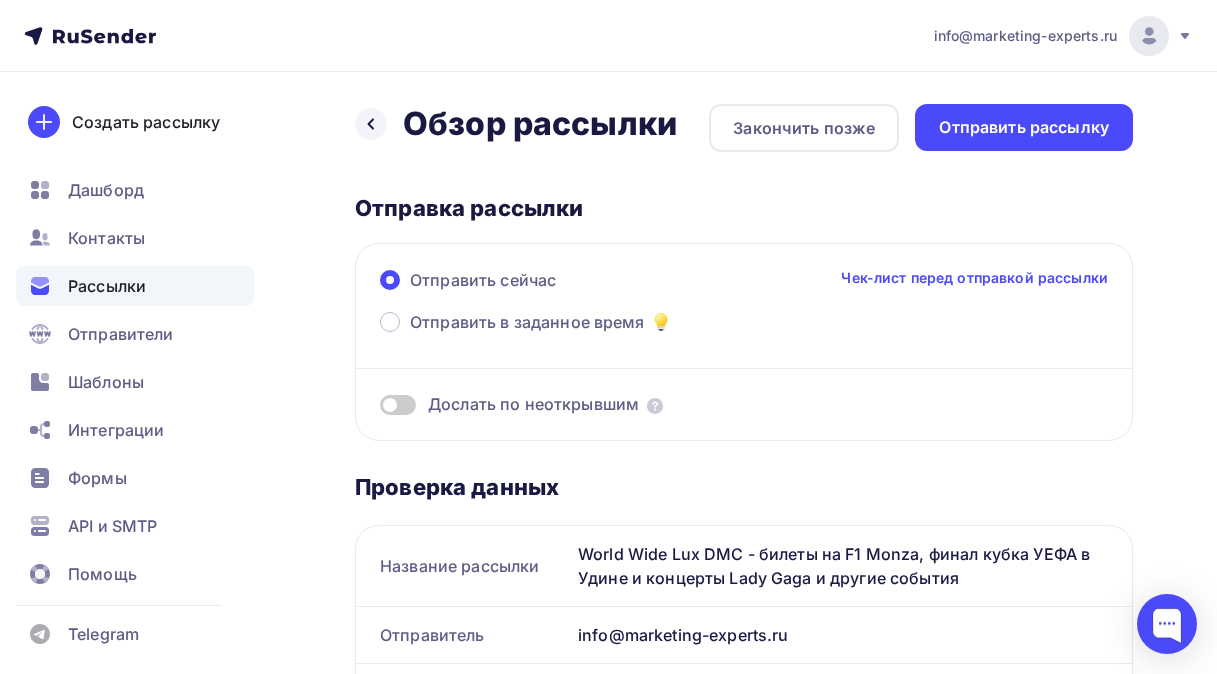 scroll, scrollTop: 0, scrollLeft: 0, axis: both 